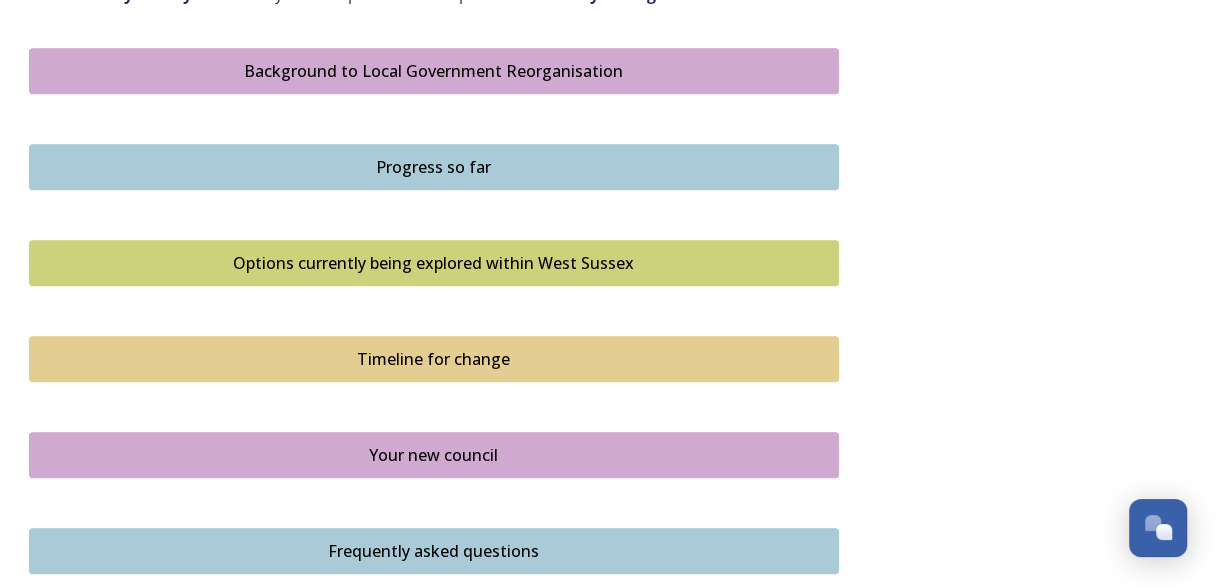 scroll, scrollTop: 1166, scrollLeft: 0, axis: vertical 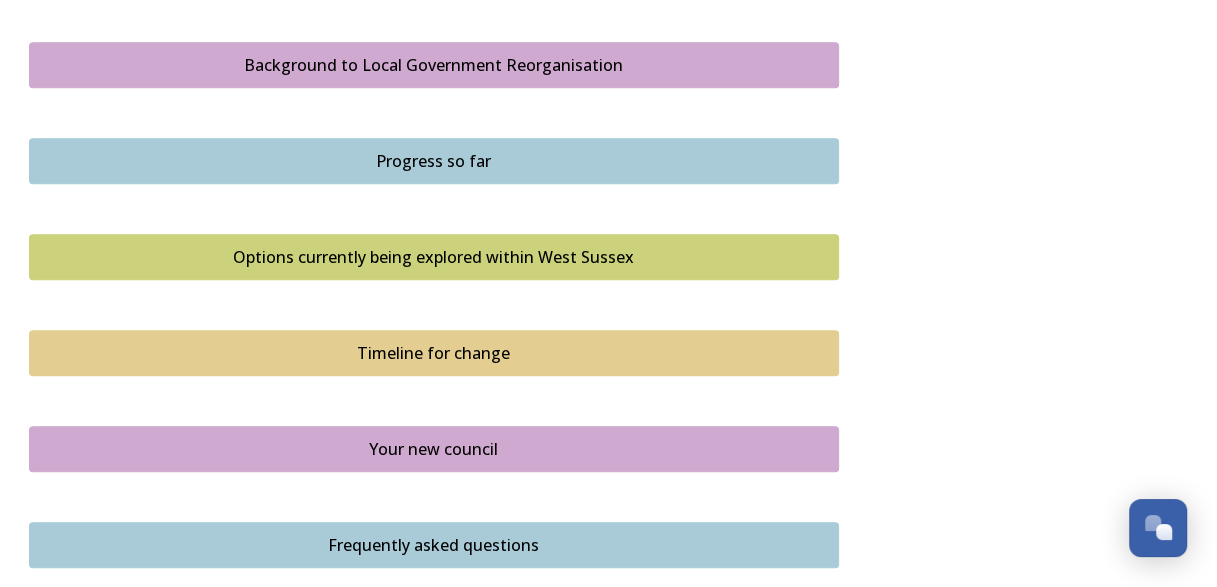 click on "Background to Local Government Reorganisation" at bounding box center [434, 65] 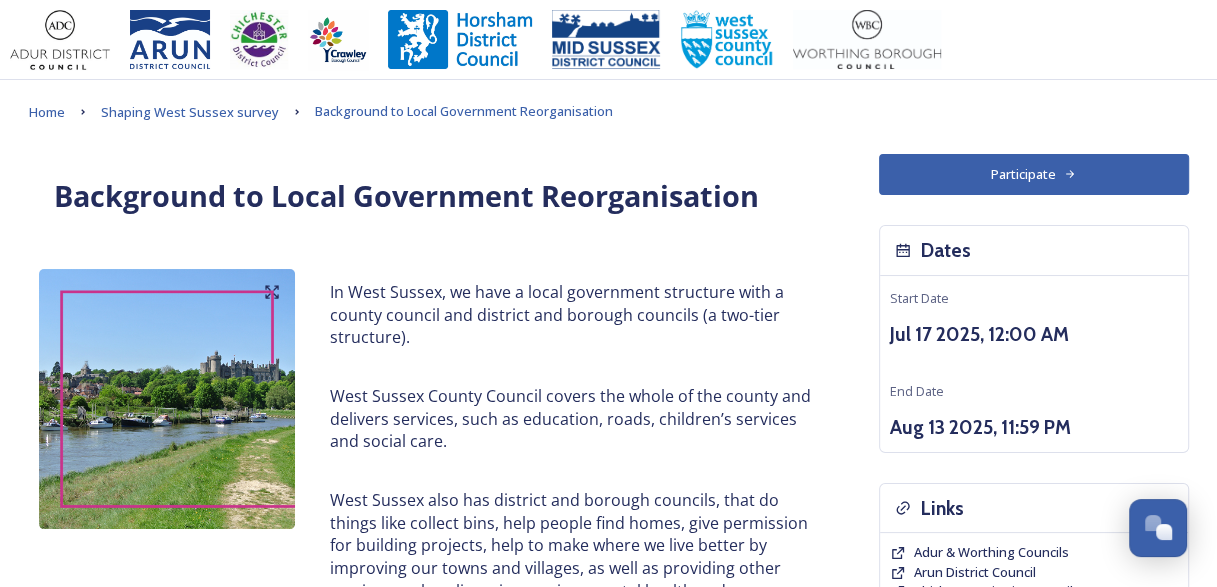 scroll, scrollTop: 233, scrollLeft: 0, axis: vertical 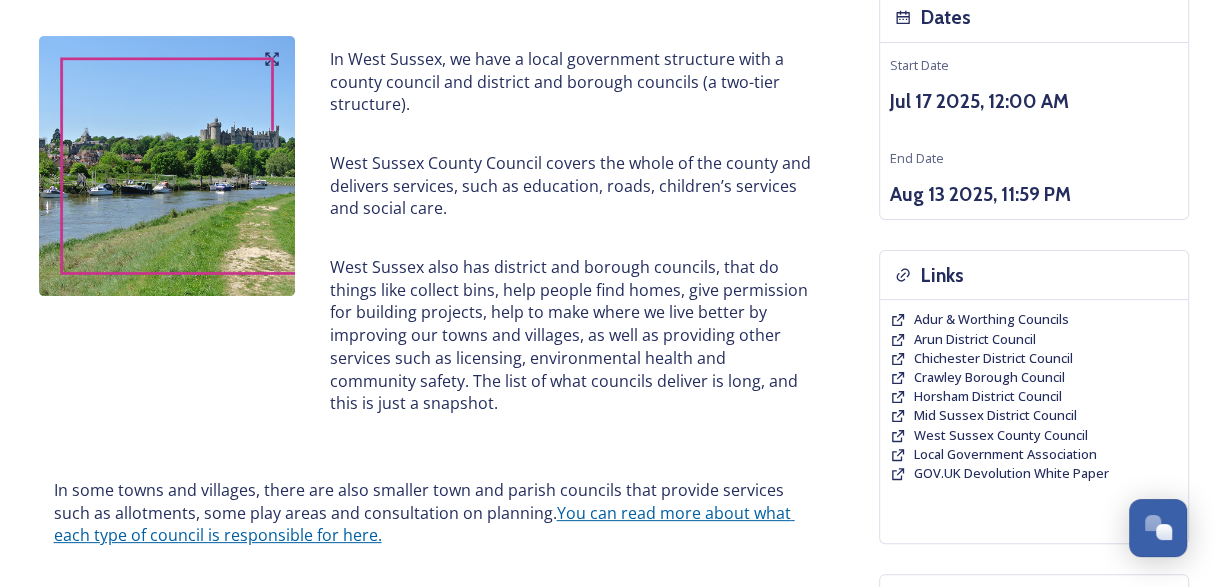 click on "You can read more about what each type of council is responsible for here." at bounding box center [424, 524] 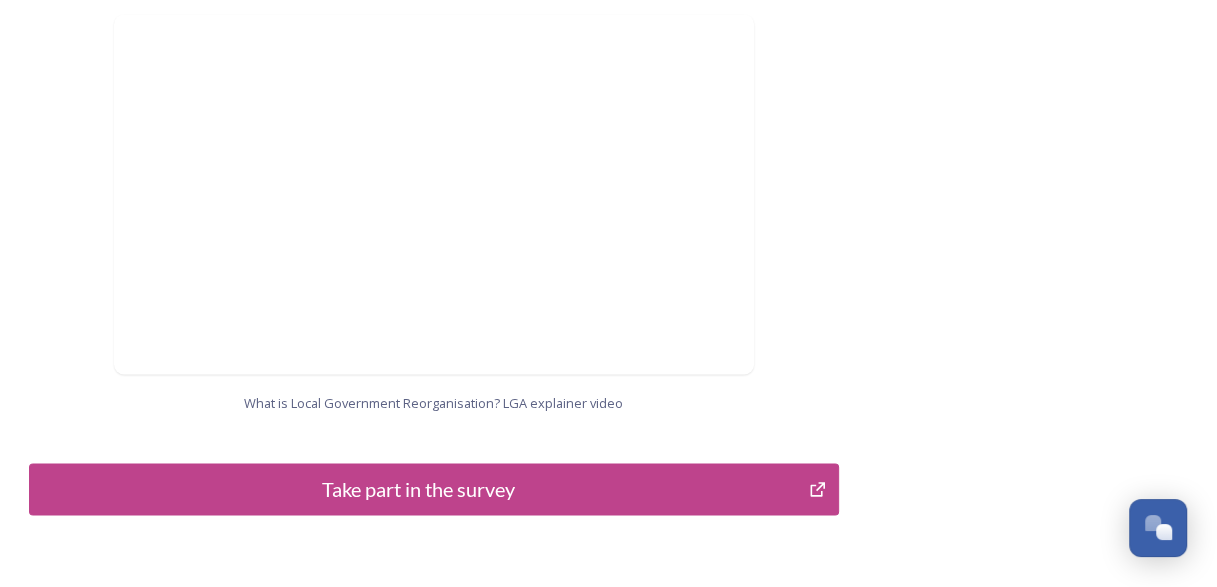 scroll, scrollTop: 2247, scrollLeft: 0, axis: vertical 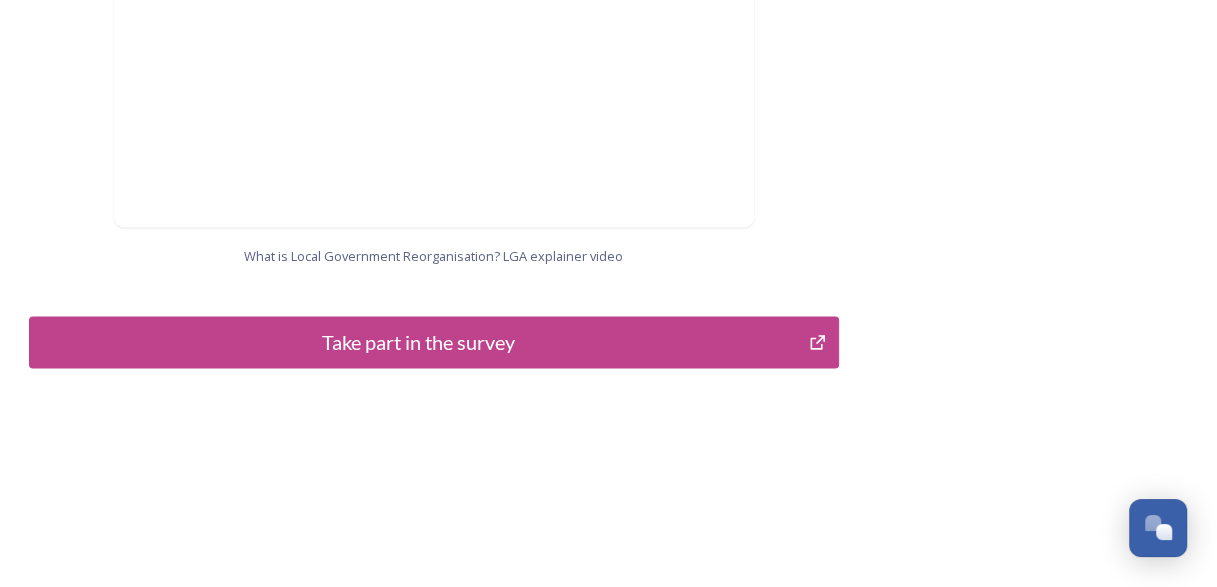click on "Take part in the survey" at bounding box center [419, 342] 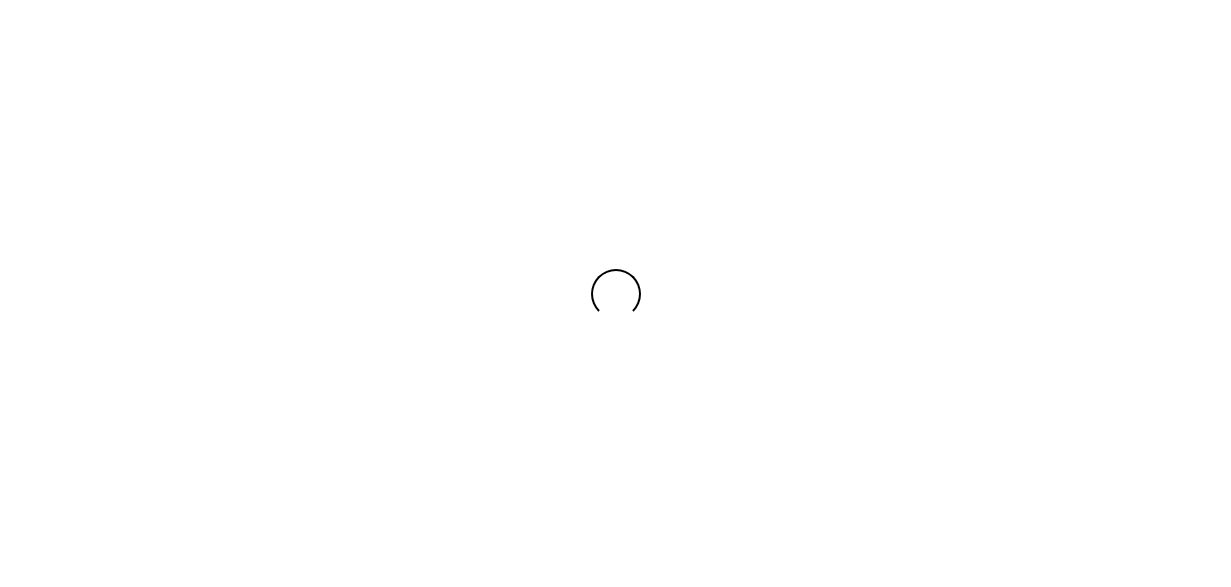 scroll, scrollTop: 0, scrollLeft: 0, axis: both 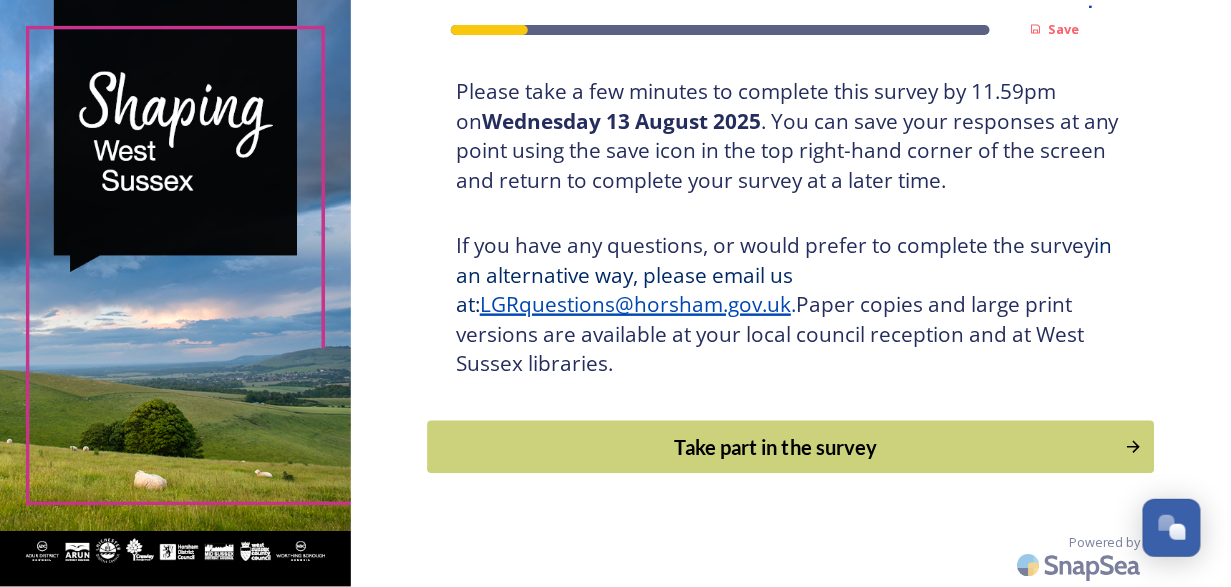 click on "Take part in the survey" at bounding box center [776, 447] 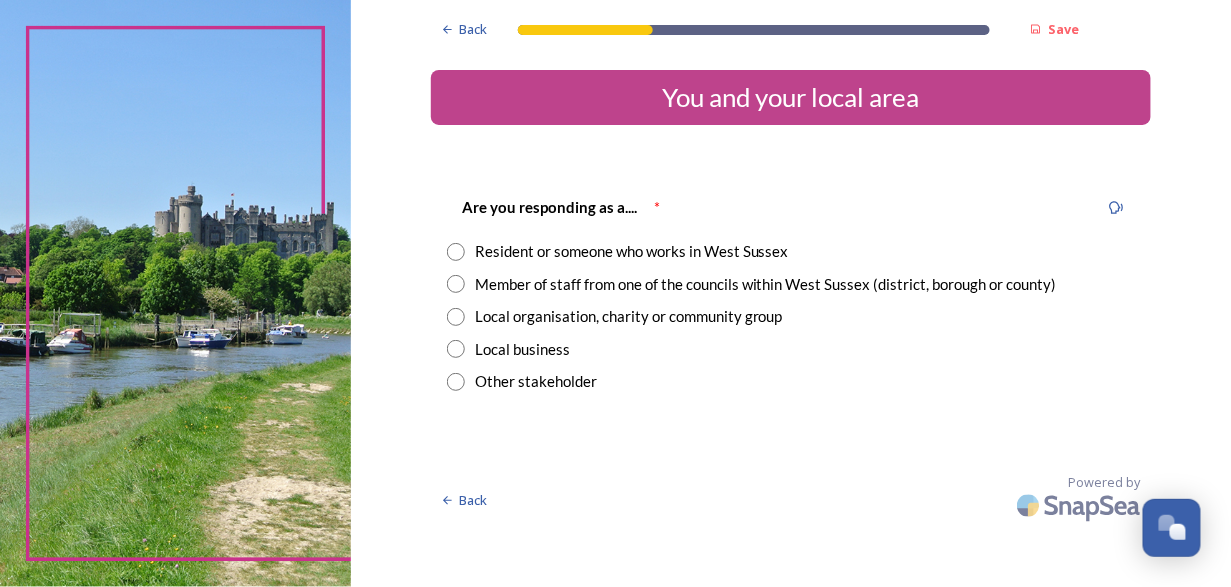 click at bounding box center [456, 252] 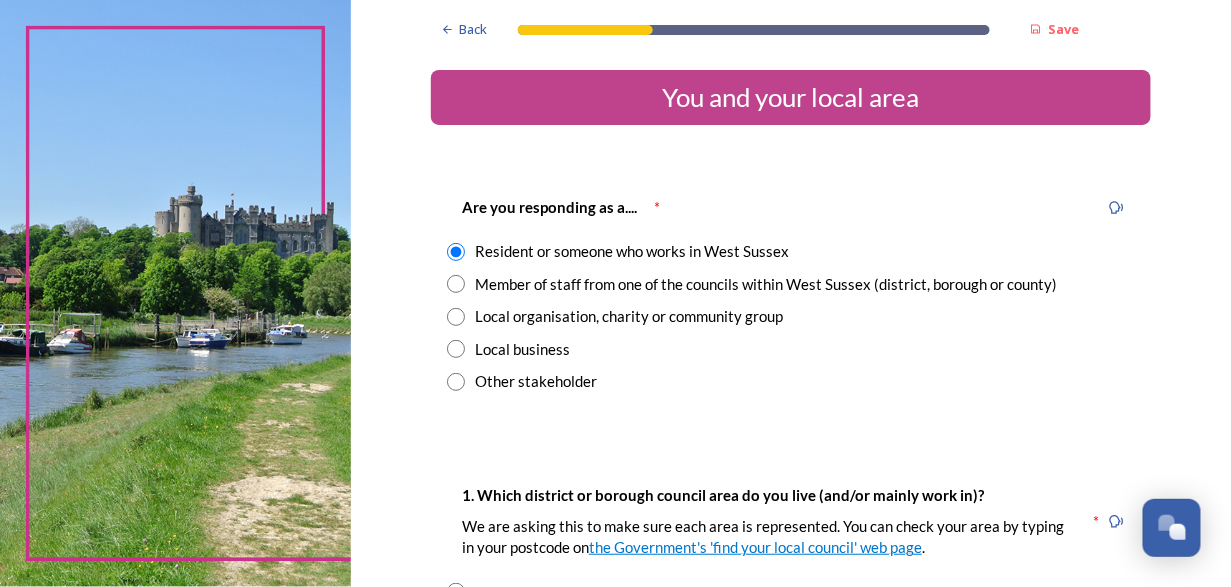 scroll, scrollTop: 233, scrollLeft: 0, axis: vertical 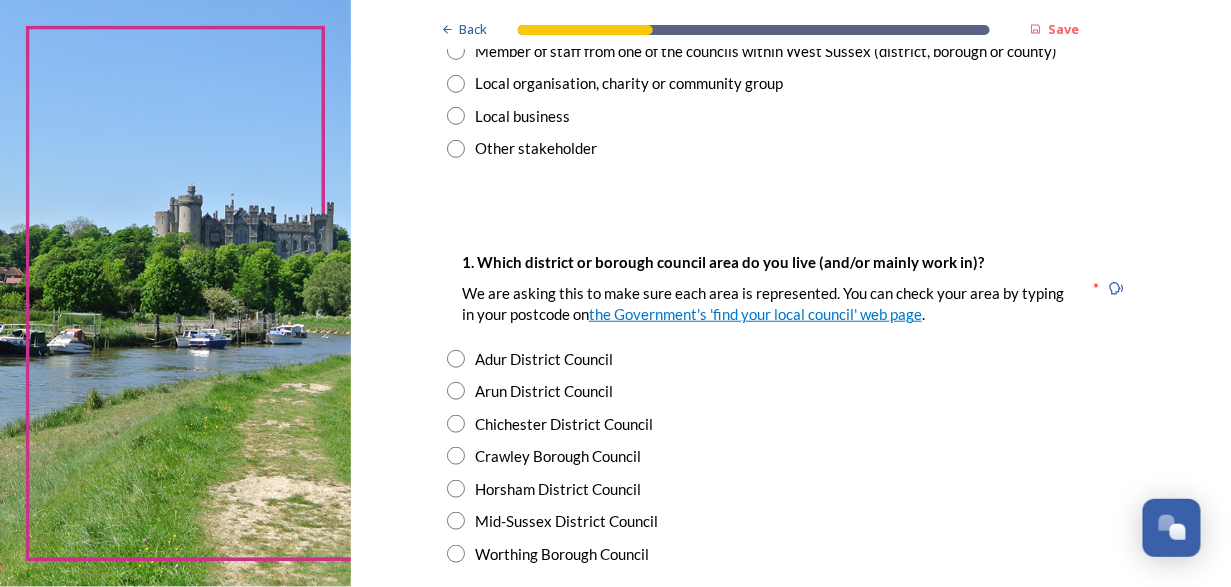 click on "Adur District Council" at bounding box center [791, 359] 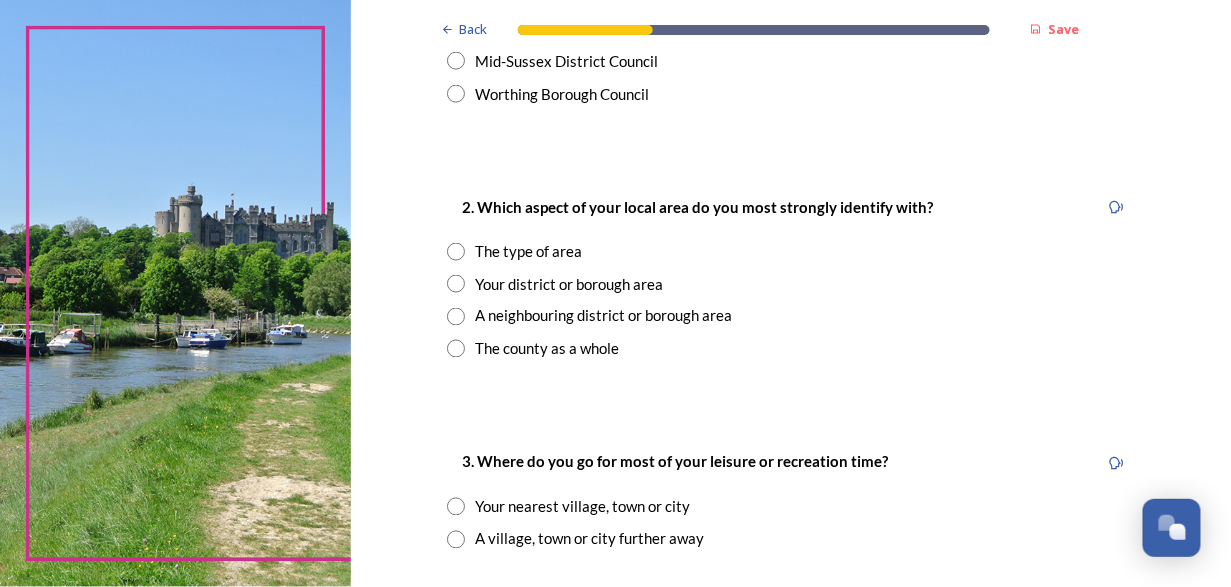 scroll, scrollTop: 700, scrollLeft: 0, axis: vertical 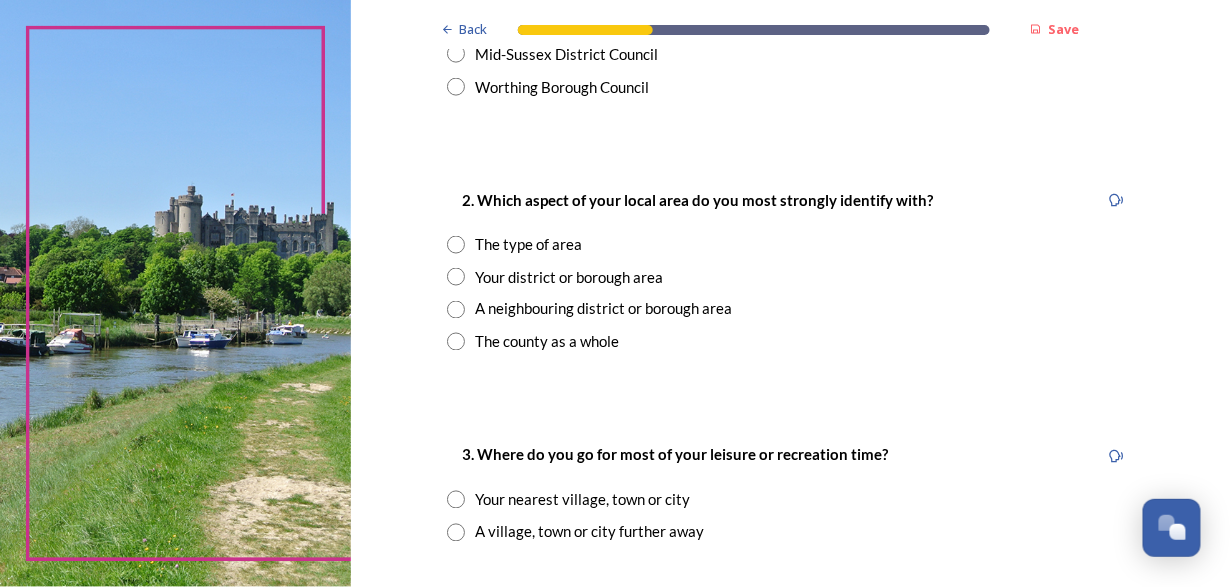 click at bounding box center [456, 277] 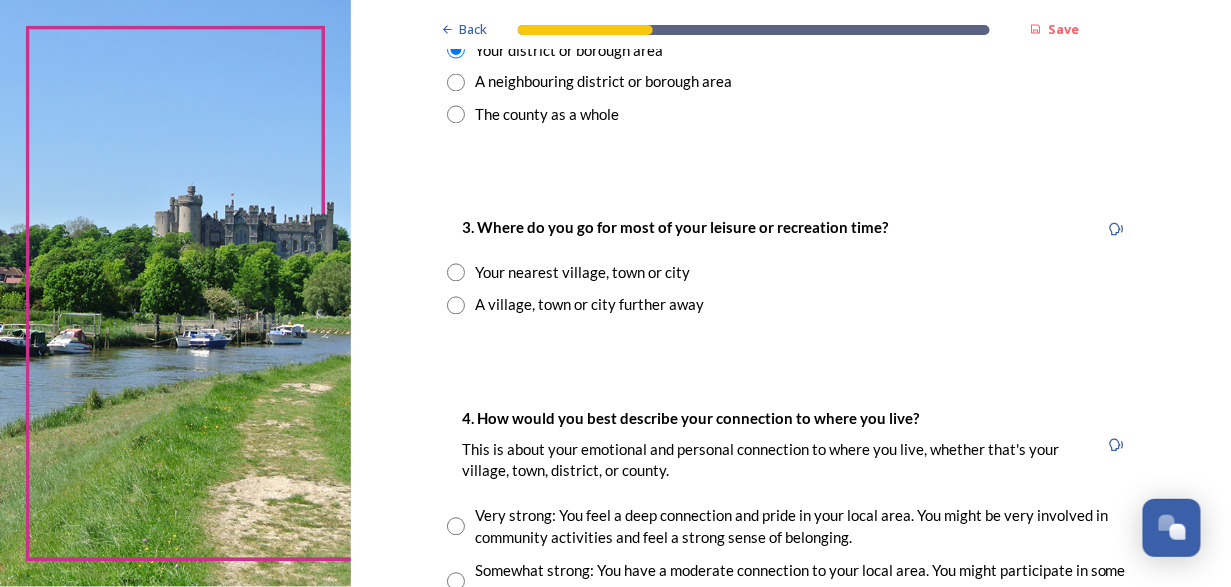 scroll, scrollTop: 933, scrollLeft: 0, axis: vertical 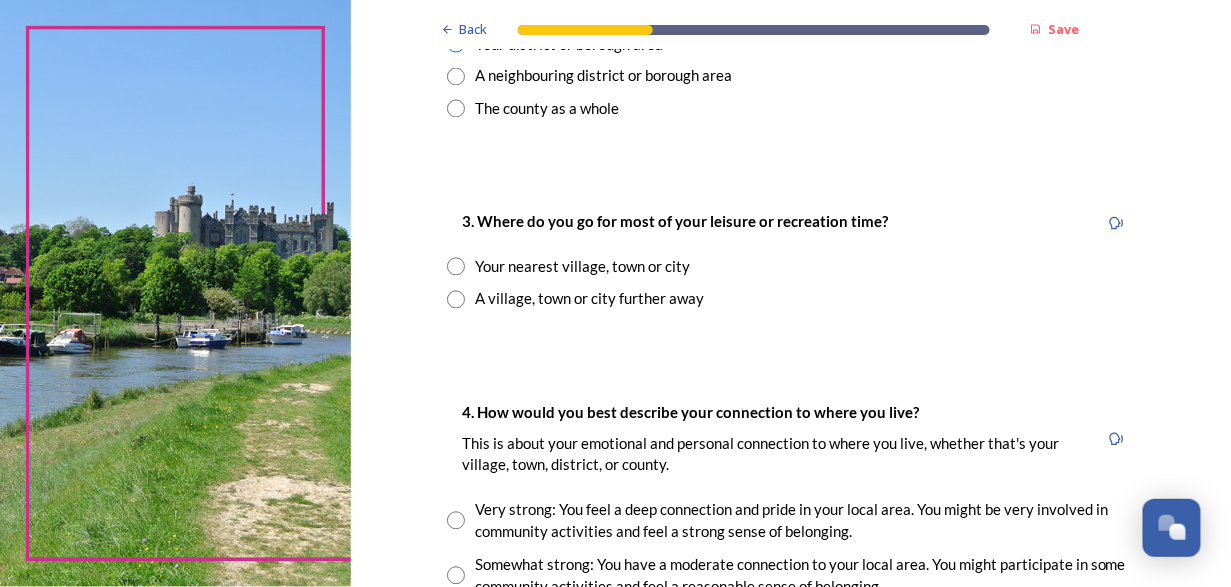 click at bounding box center [456, 267] 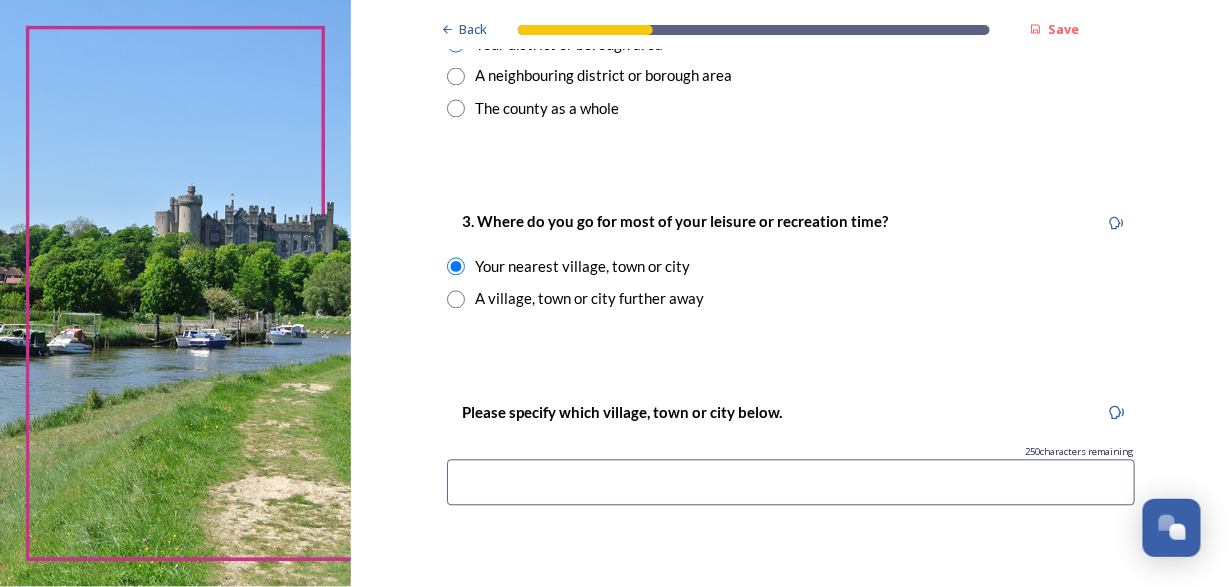 drag, startPoint x: 564, startPoint y: 473, endPoint x: 594, endPoint y: 482, distance: 31.320919 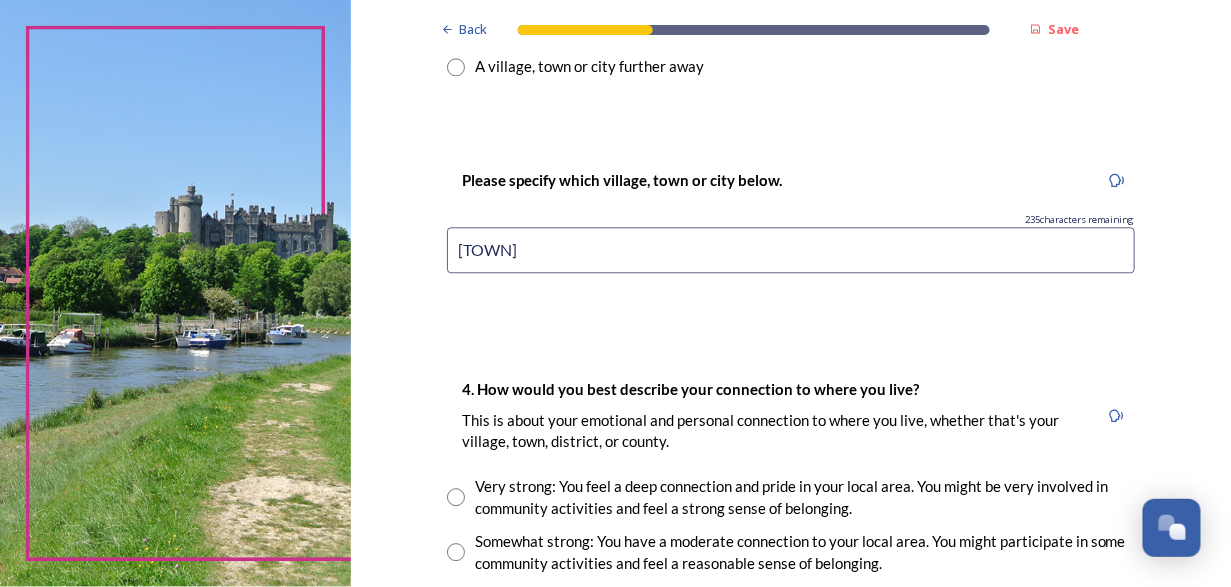scroll, scrollTop: 1400, scrollLeft: 0, axis: vertical 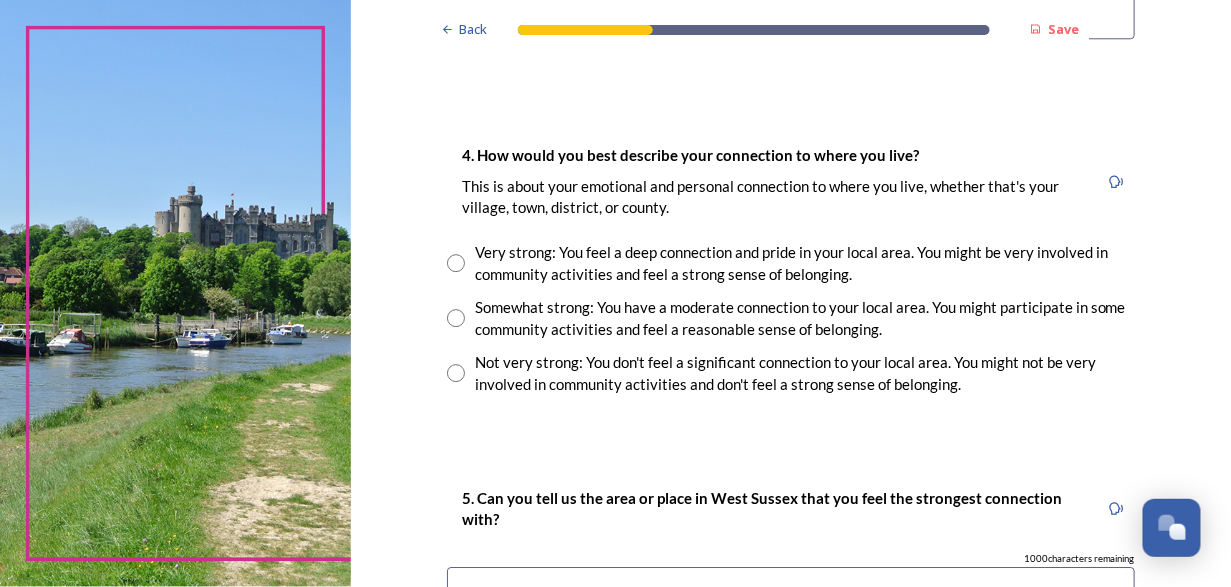 type on "[TOWN]" 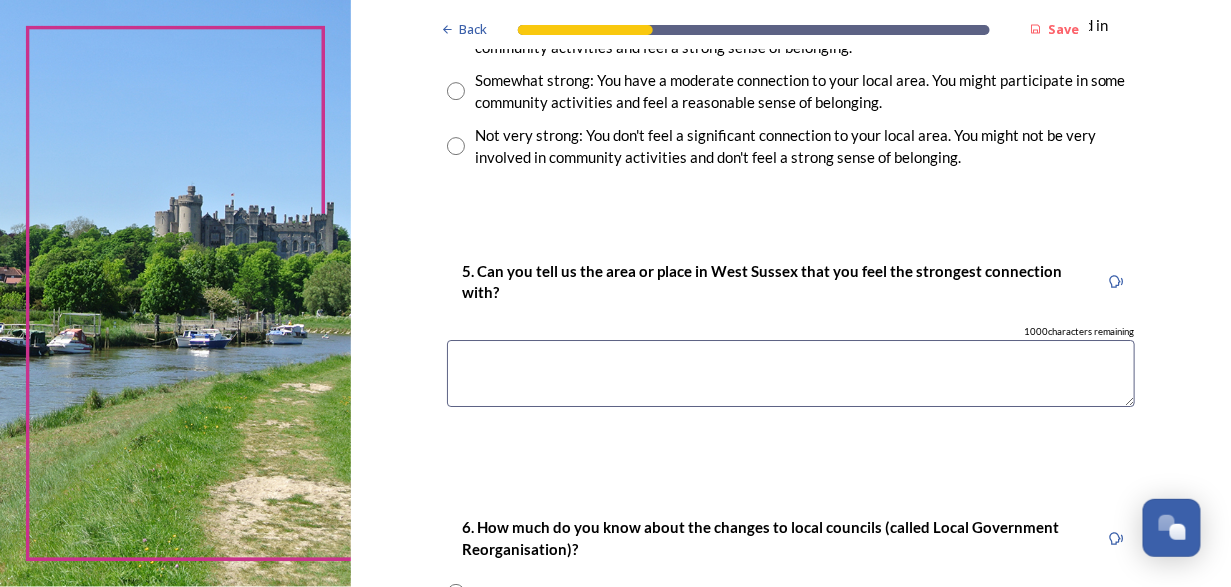 scroll, scrollTop: 1633, scrollLeft: 0, axis: vertical 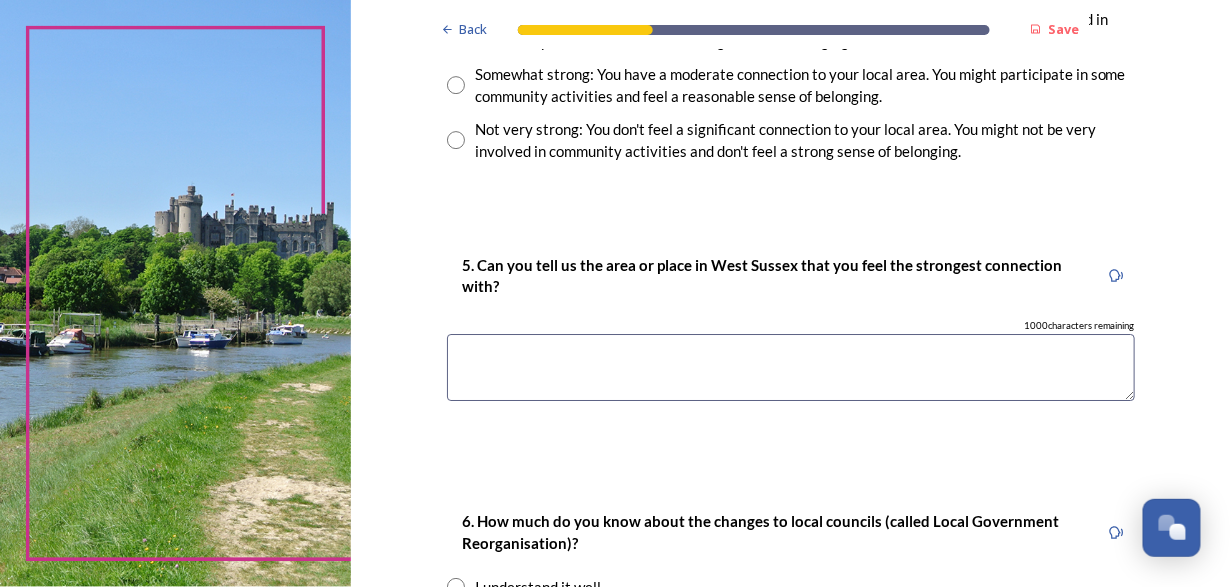 click at bounding box center [791, 367] 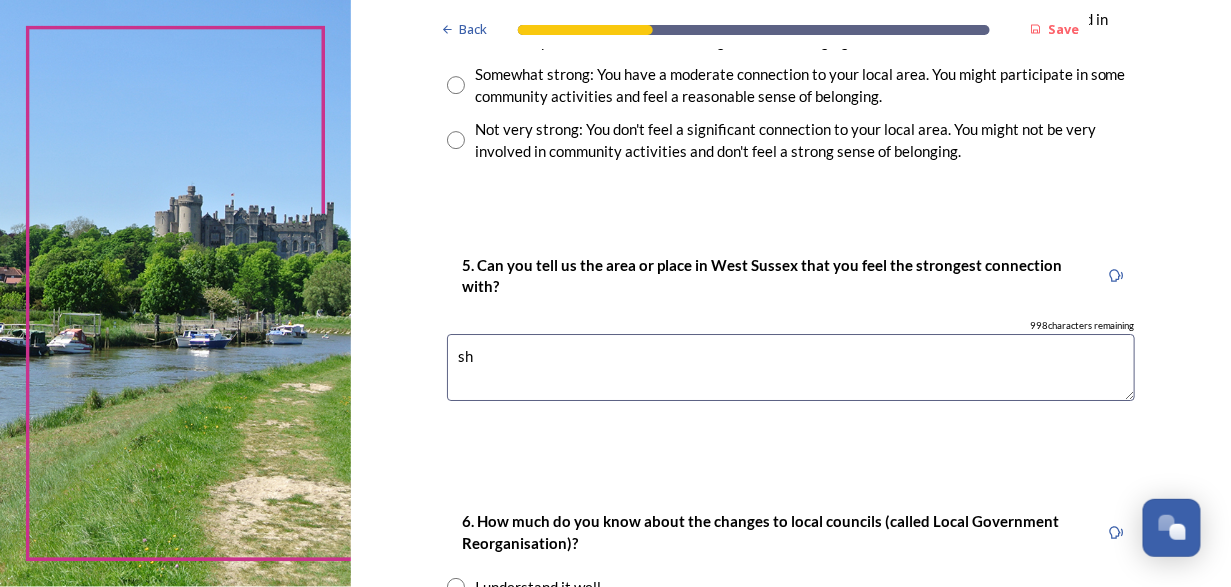 type on "s" 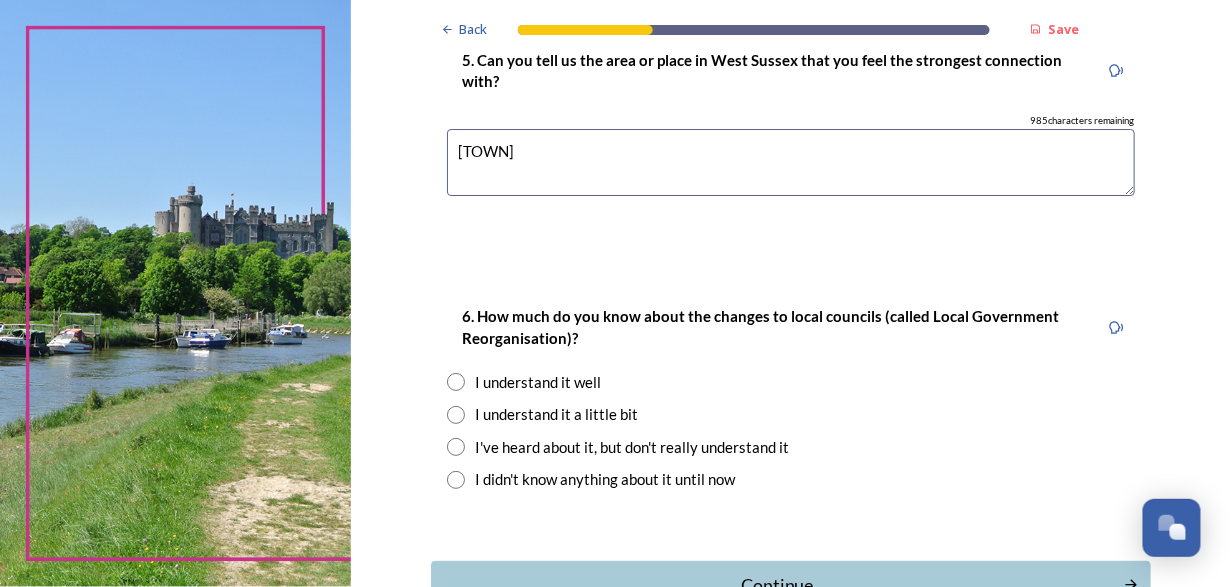 scroll, scrollTop: 1866, scrollLeft: 0, axis: vertical 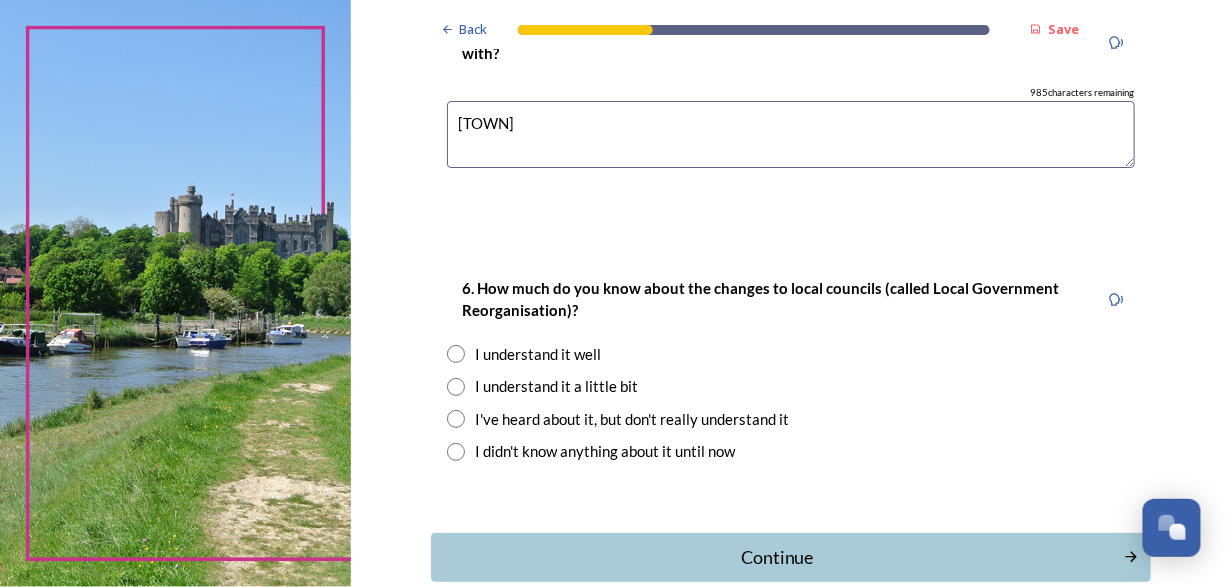 type on "[TOWN]" 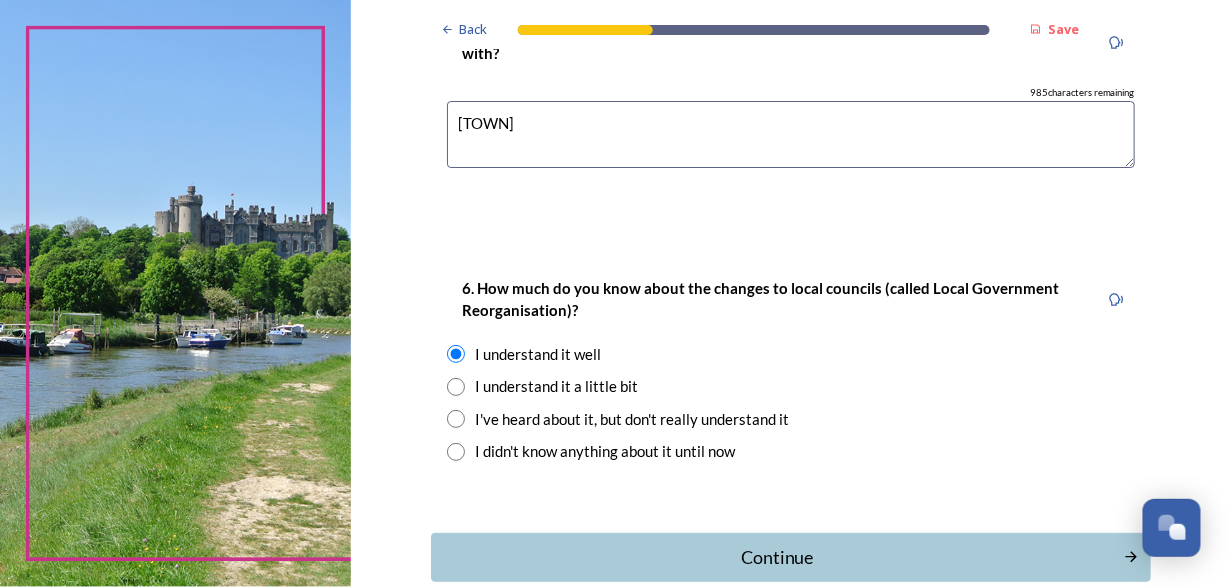 scroll, scrollTop: 1974, scrollLeft: 0, axis: vertical 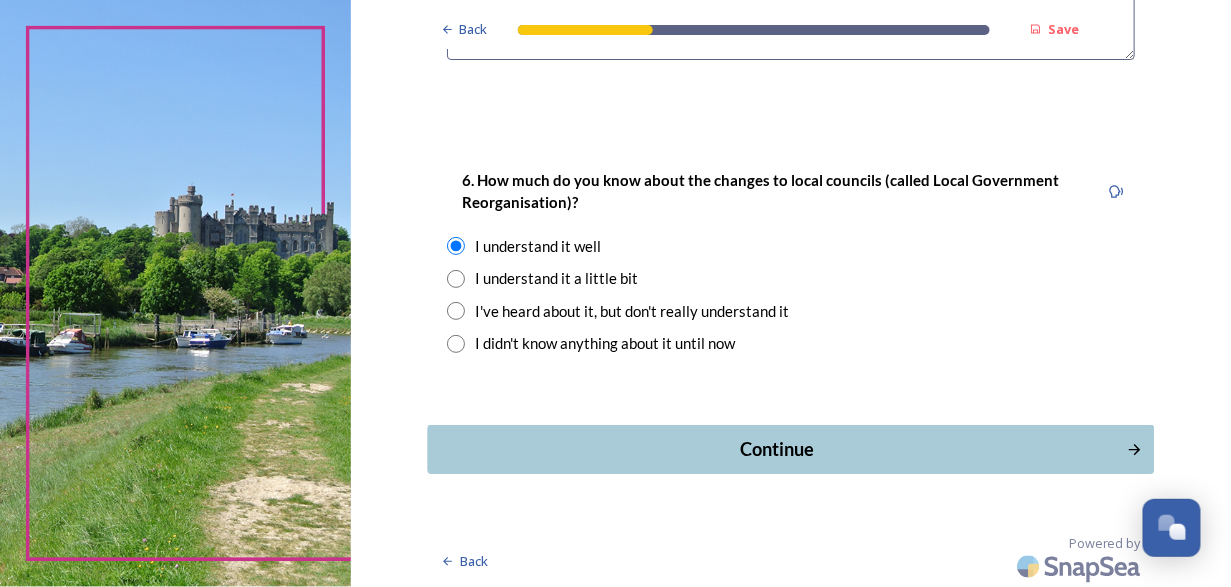 click on "Continue" at bounding box center [776, 449] 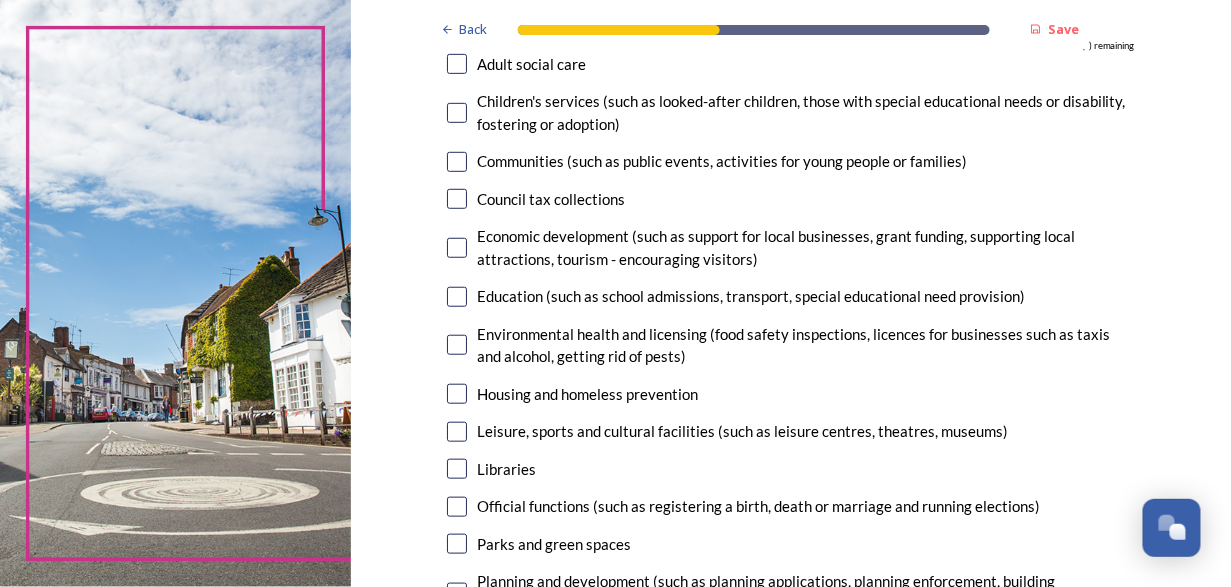 scroll, scrollTop: 466, scrollLeft: 0, axis: vertical 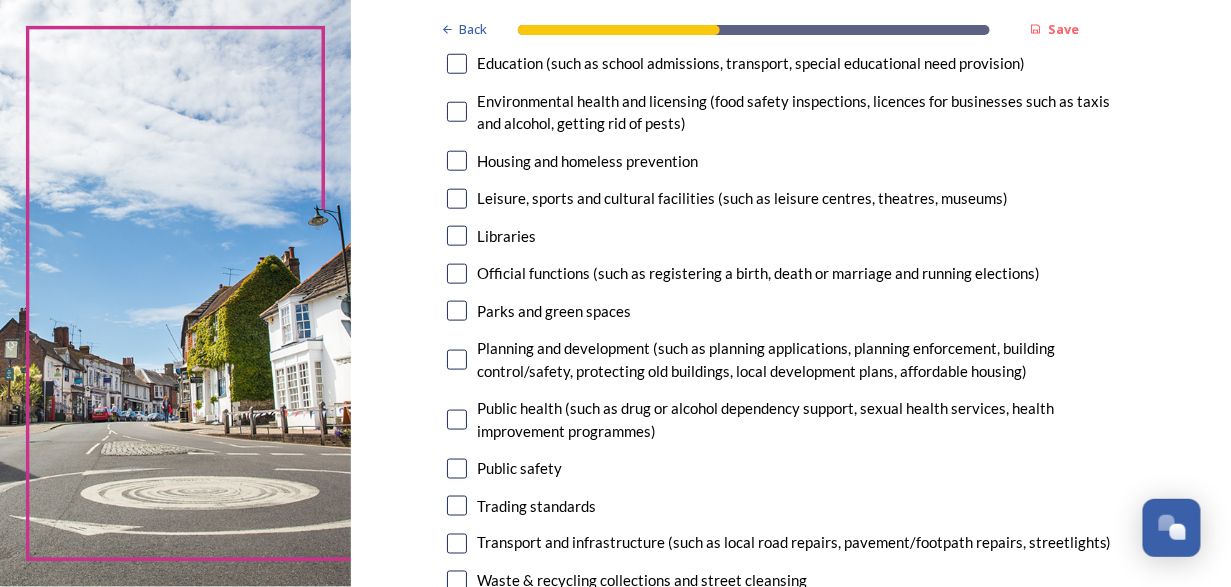 click at bounding box center [457, 360] 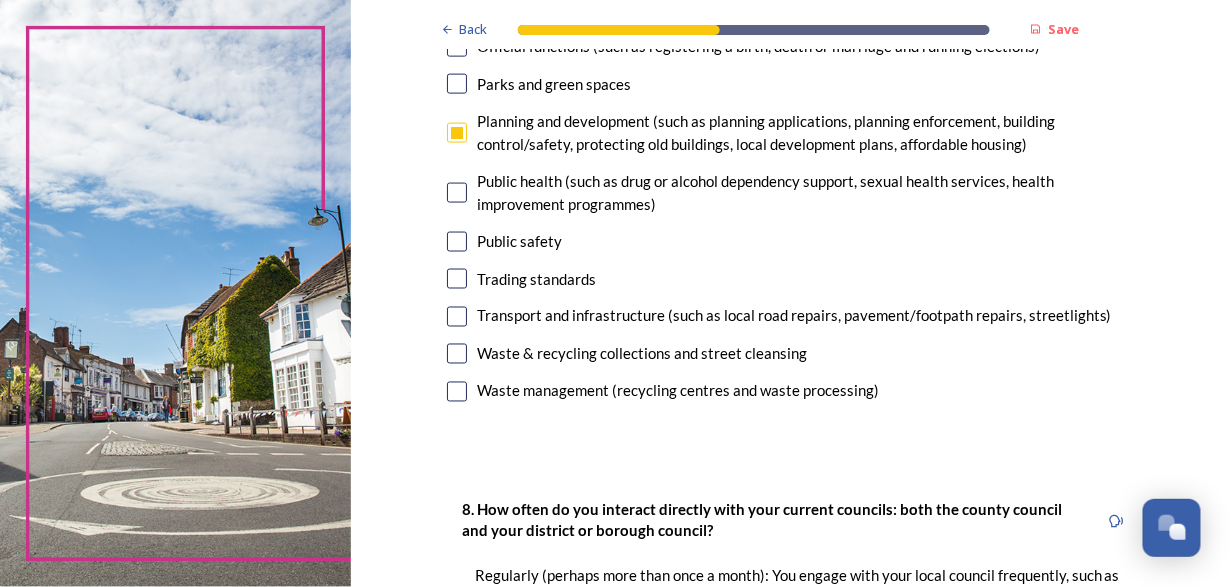 scroll, scrollTop: 700, scrollLeft: 0, axis: vertical 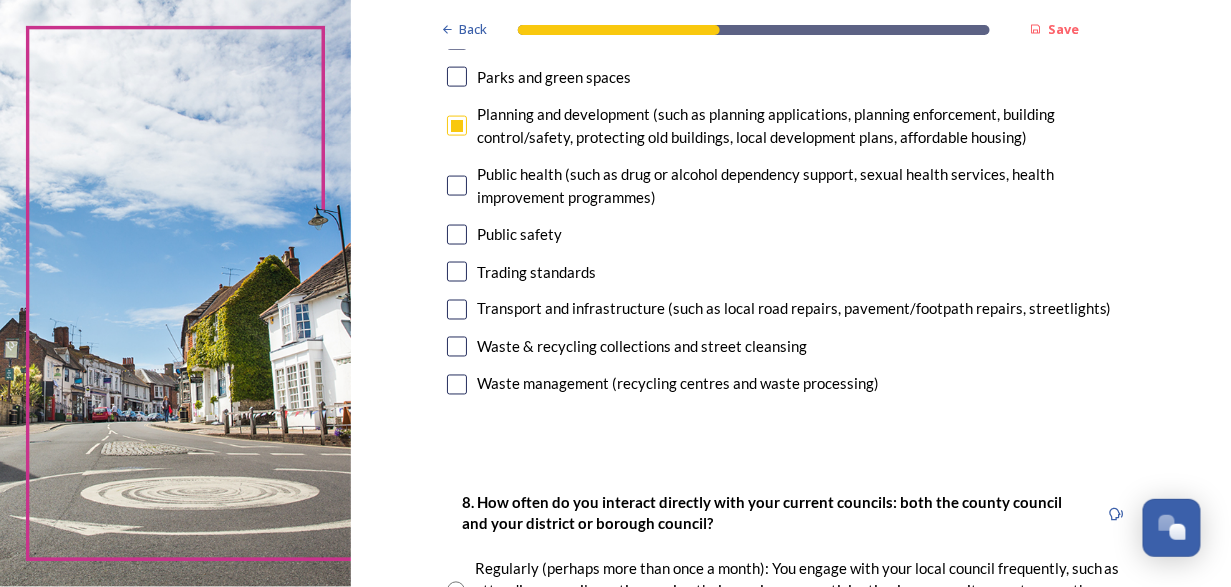 click at bounding box center [457, 347] 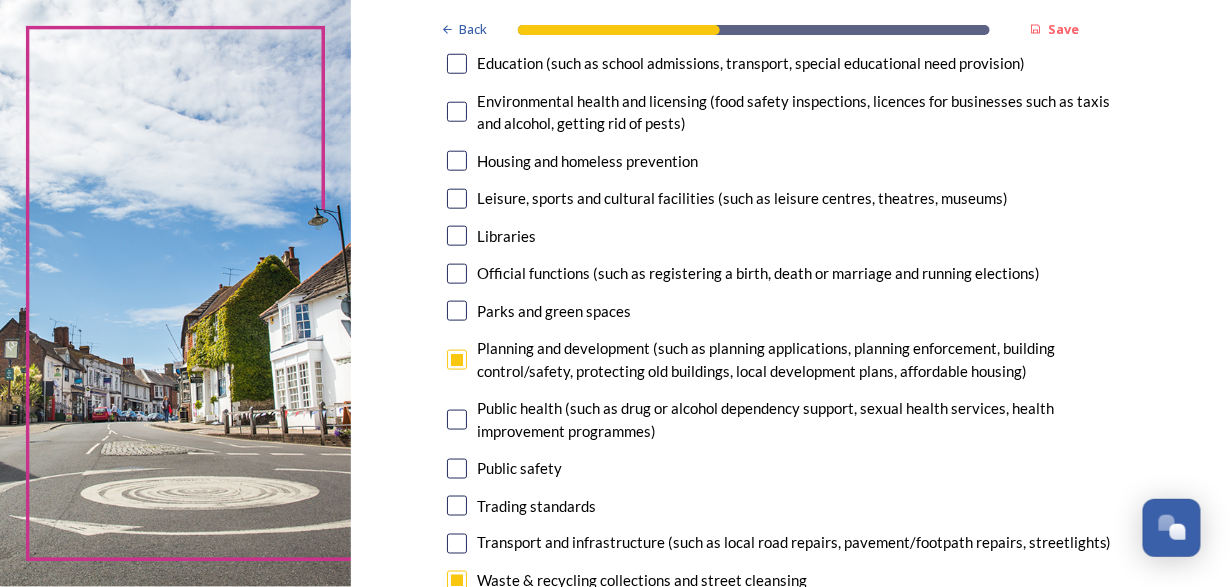scroll, scrollTop: 233, scrollLeft: 0, axis: vertical 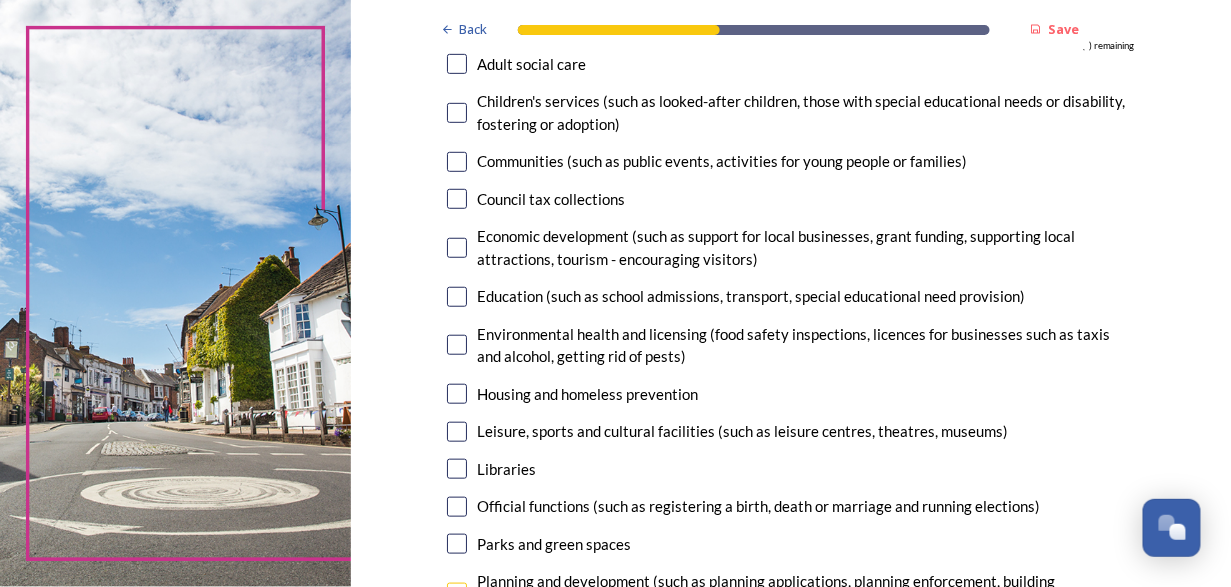 click at bounding box center (457, 162) 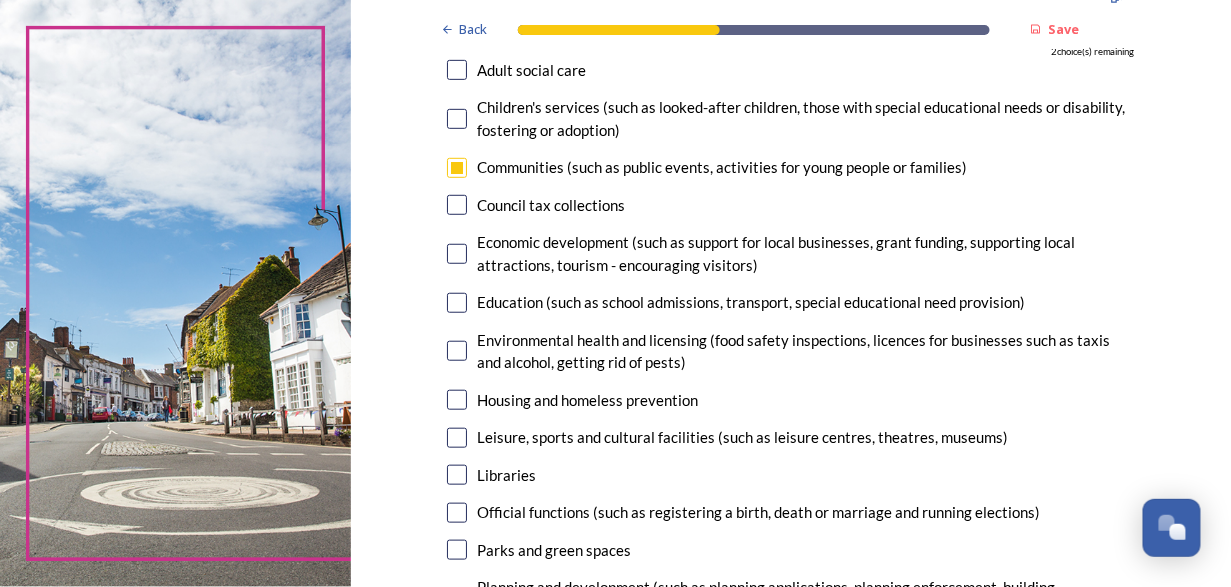 scroll, scrollTop: 233, scrollLeft: 0, axis: vertical 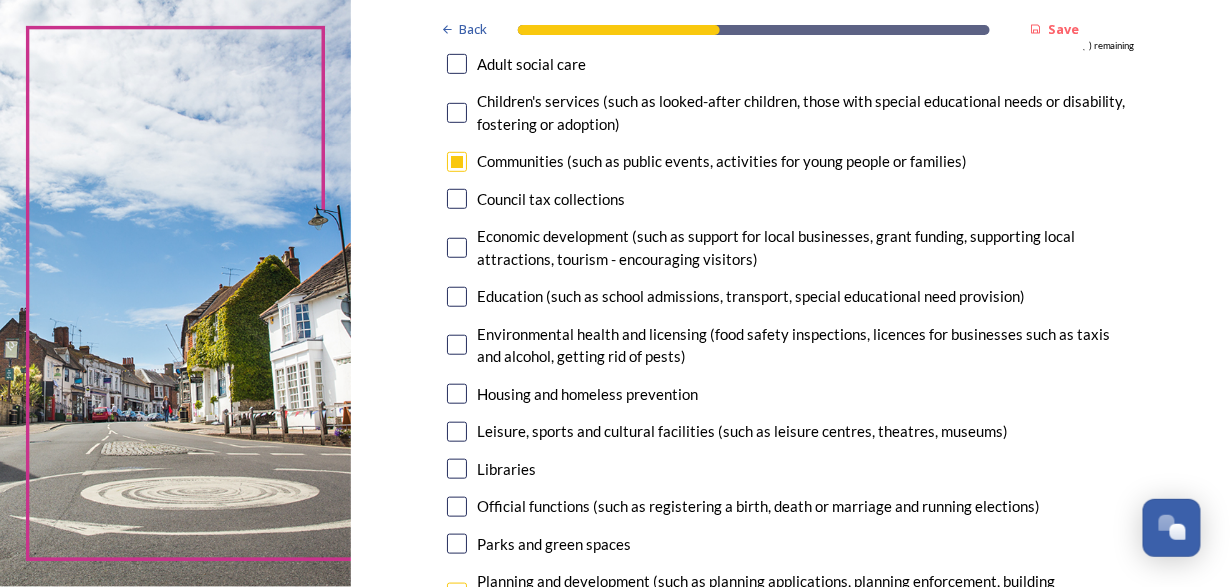 click at bounding box center [457, 248] 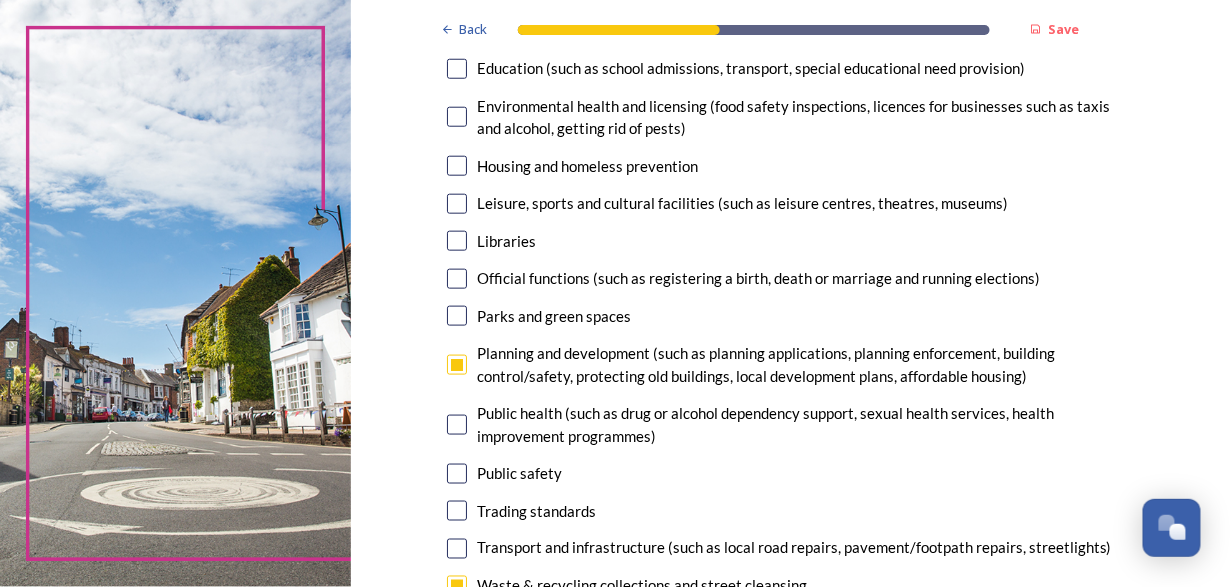 scroll, scrollTop: 466, scrollLeft: 0, axis: vertical 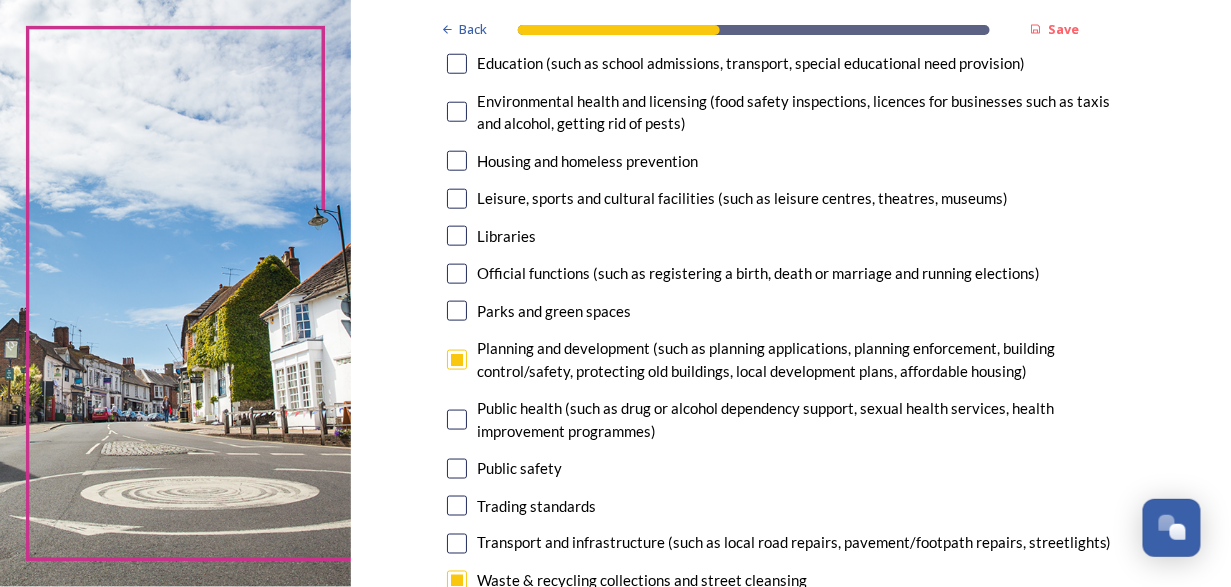 click on "Parks and green spaces" at bounding box center (791, 311) 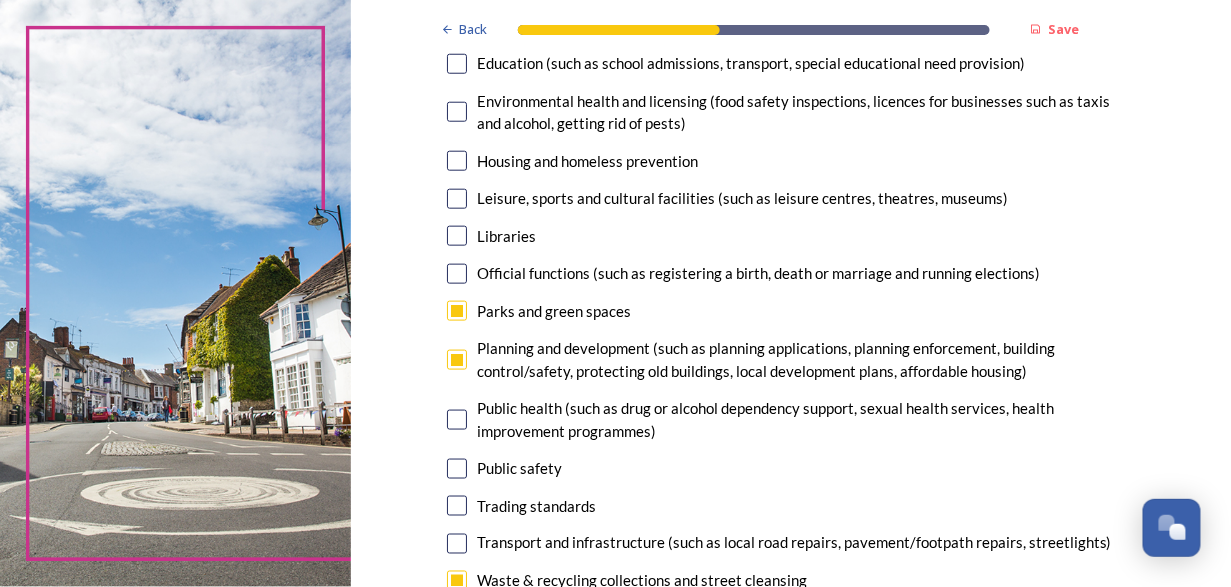 click on "Parks and green spaces" at bounding box center [791, 311] 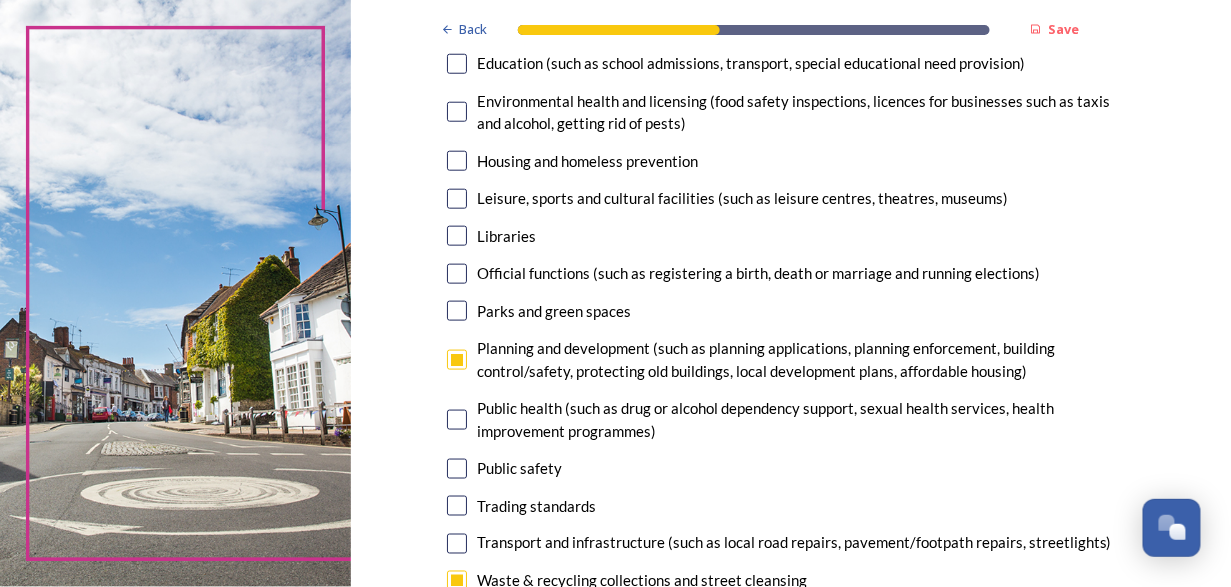 click on "Parks and green spaces" at bounding box center [791, 311] 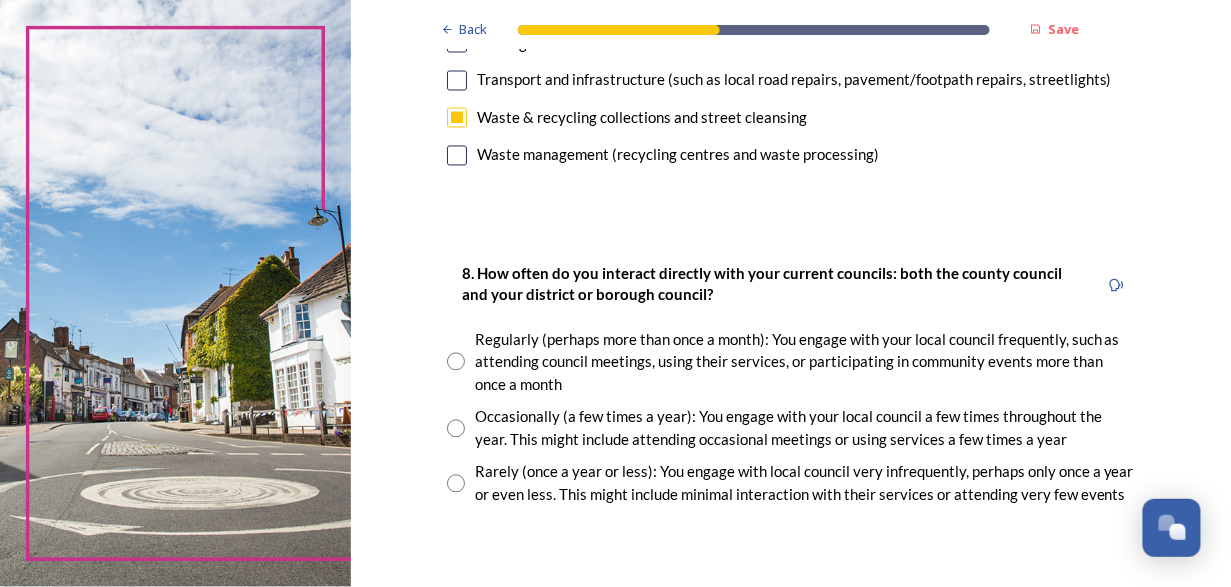 scroll, scrollTop: 933, scrollLeft: 0, axis: vertical 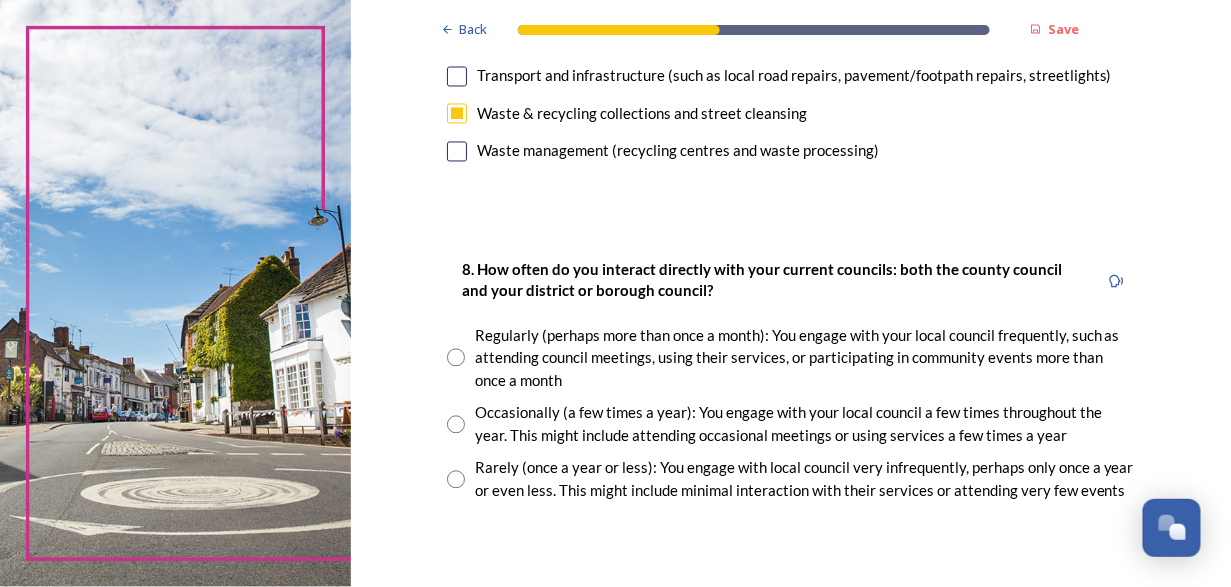 click at bounding box center [456, 358] 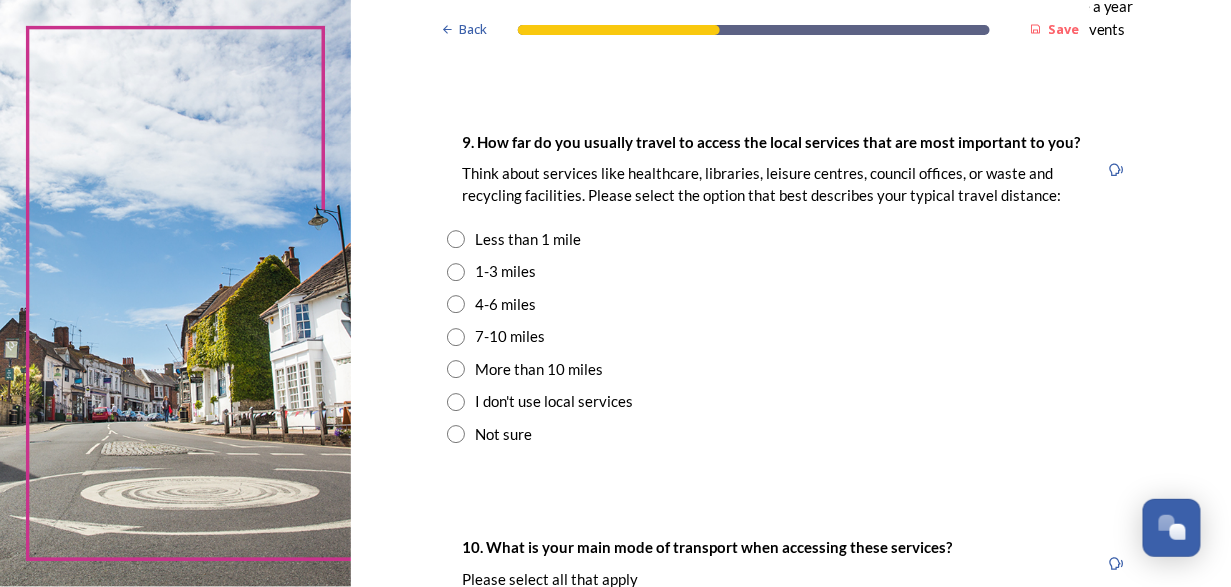 scroll, scrollTop: 1400, scrollLeft: 0, axis: vertical 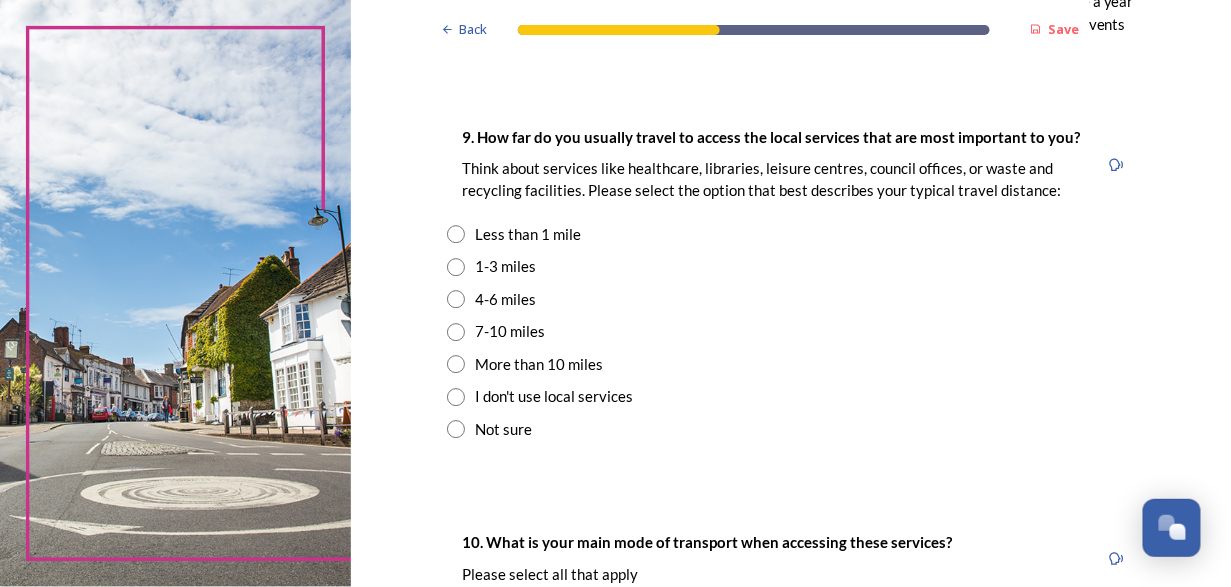 click at bounding box center (456, 234) 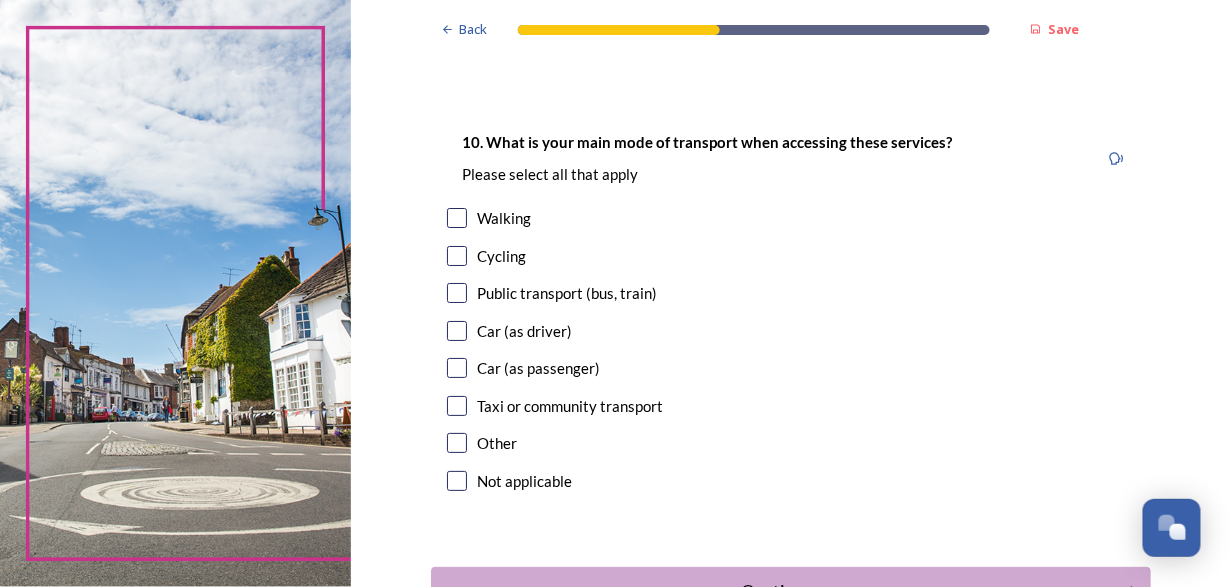 scroll, scrollTop: 1866, scrollLeft: 0, axis: vertical 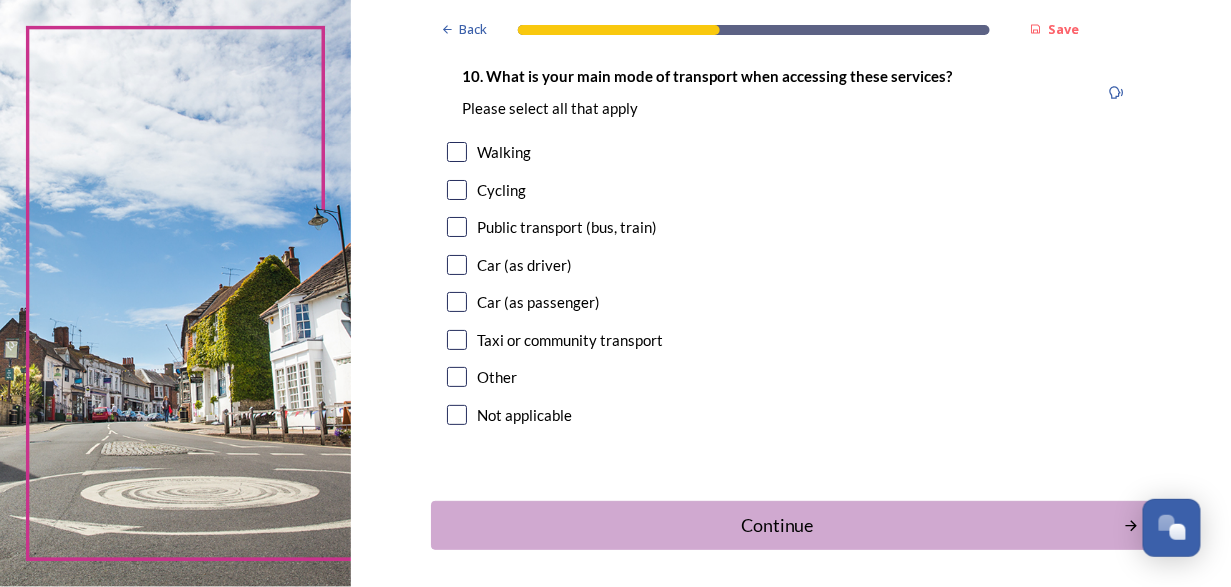 click at bounding box center (457, 152) 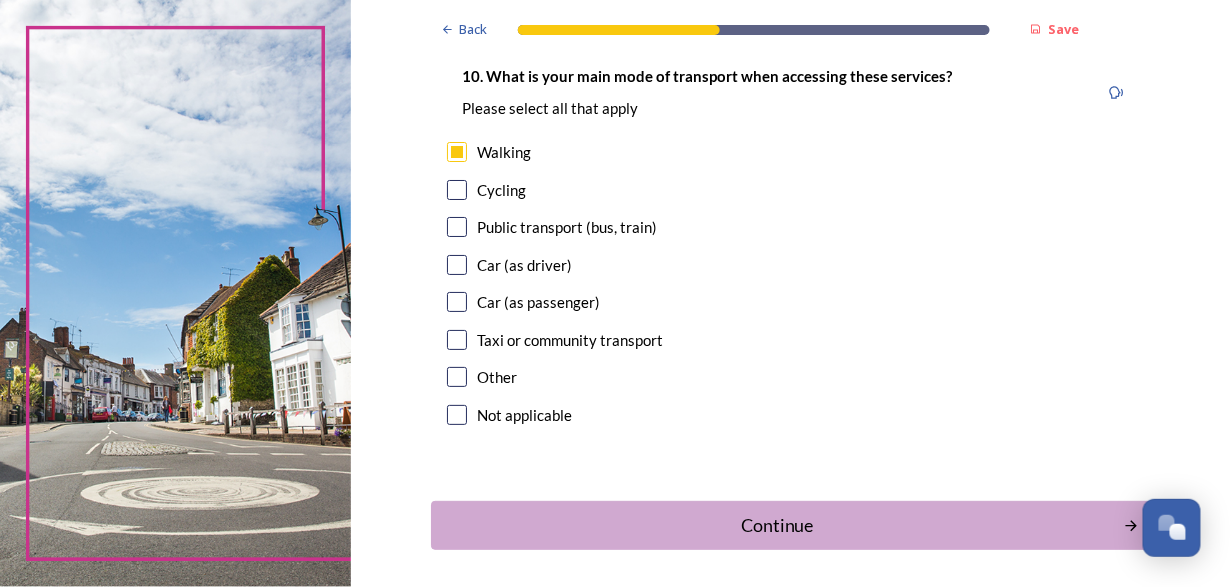 click on "10. What is your main mode of transport when accessing these services?  Please select all that apply Walking Cycling Public transport (bus, train) Car (as driver) Car (as passenger) Taxi or community transport Other Not applicable" at bounding box center [791, 247] 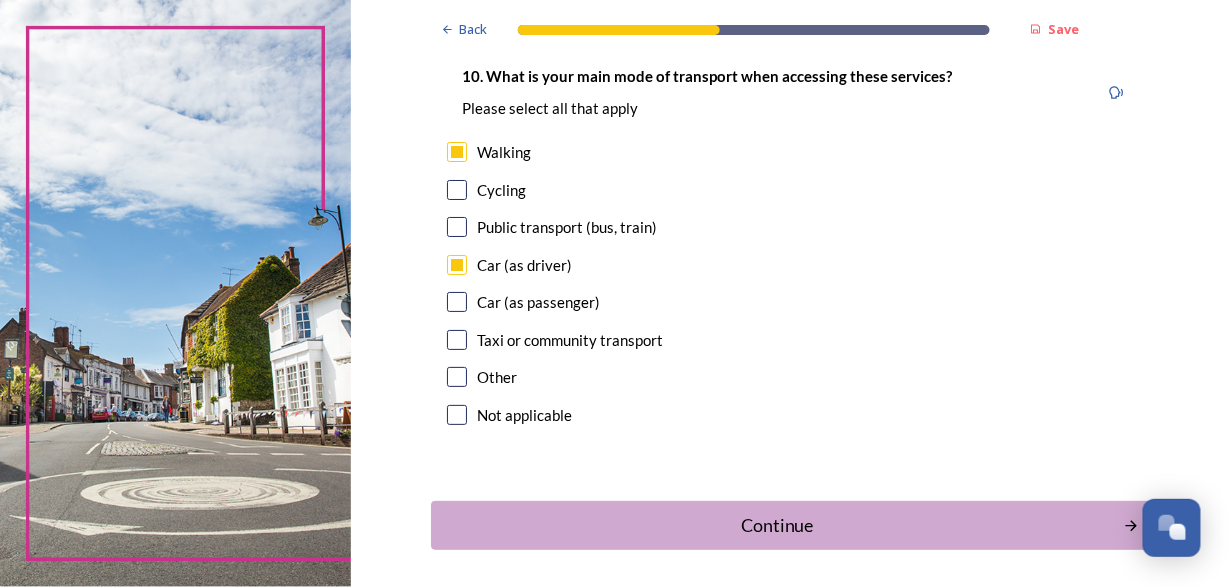 checkbox on "true" 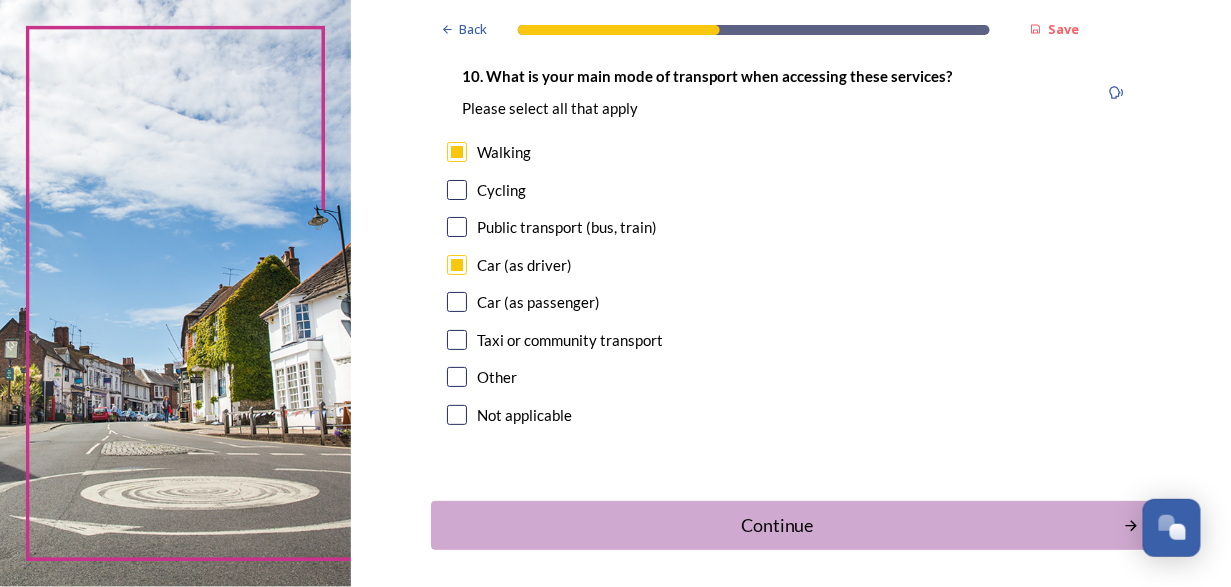click at bounding box center [457, 227] 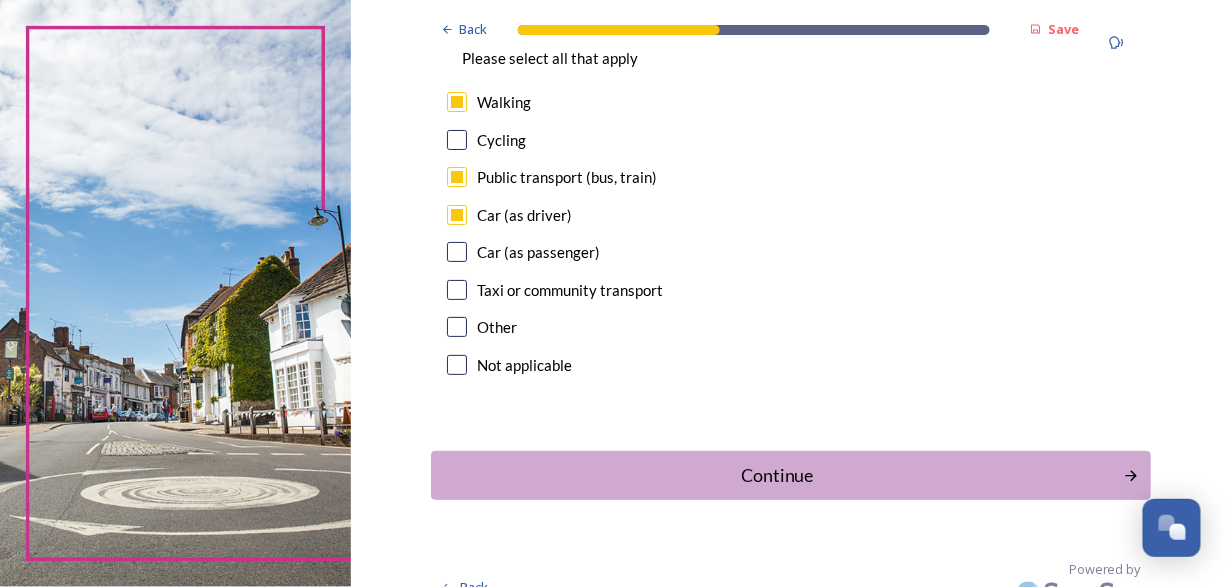 scroll, scrollTop: 1943, scrollLeft: 0, axis: vertical 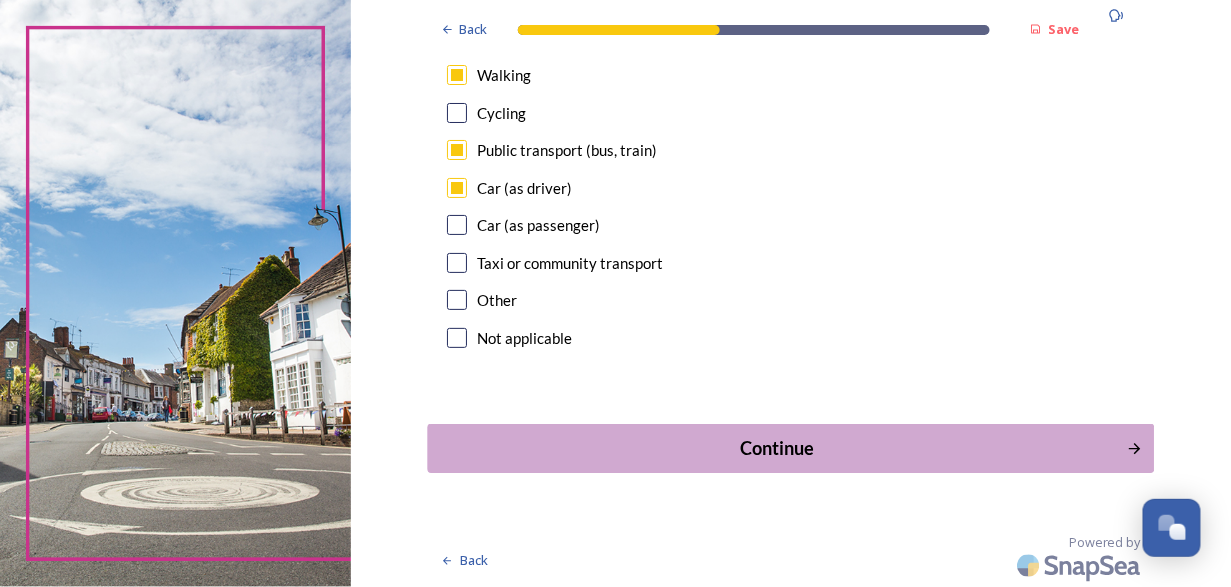 click on "Continue" at bounding box center [776, 448] 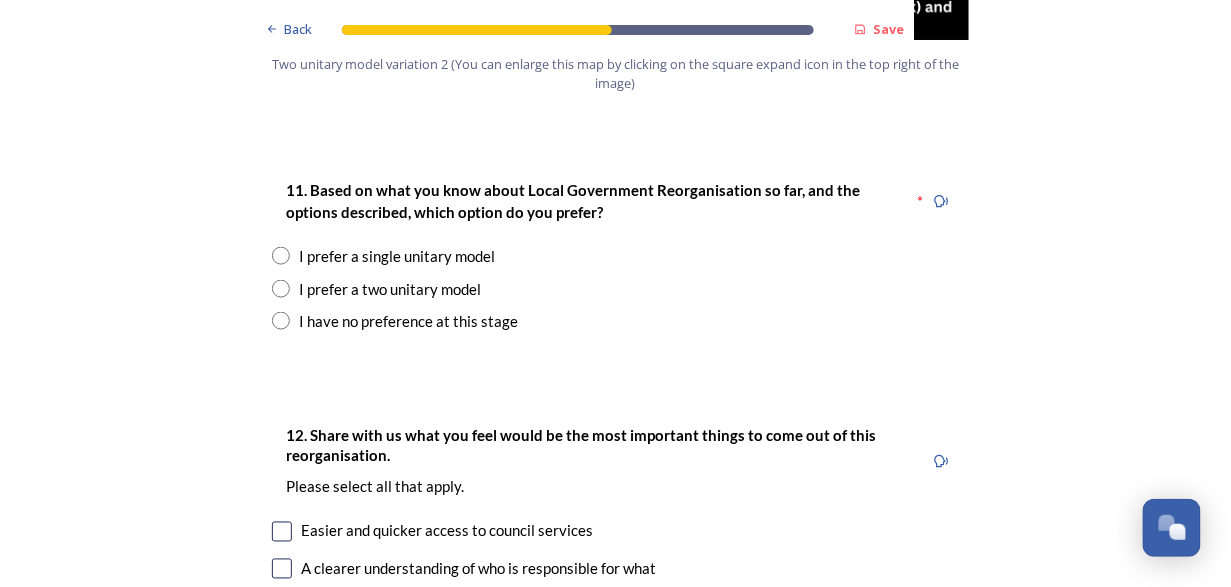 scroll, scrollTop: 2566, scrollLeft: 0, axis: vertical 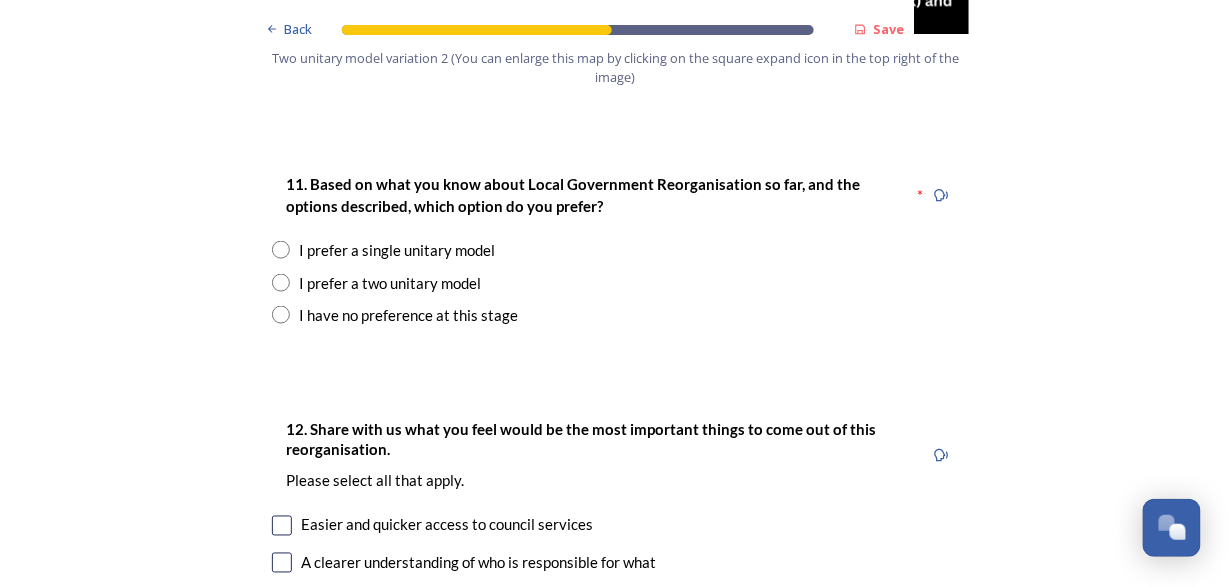 click at bounding box center (281, 283) 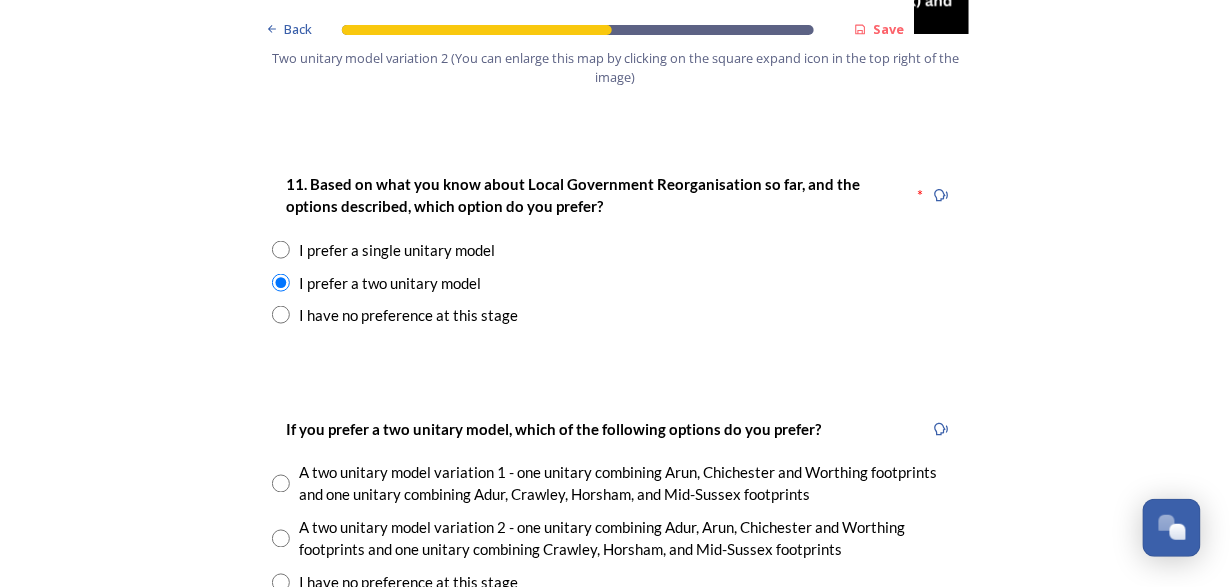 scroll, scrollTop: 2800, scrollLeft: 0, axis: vertical 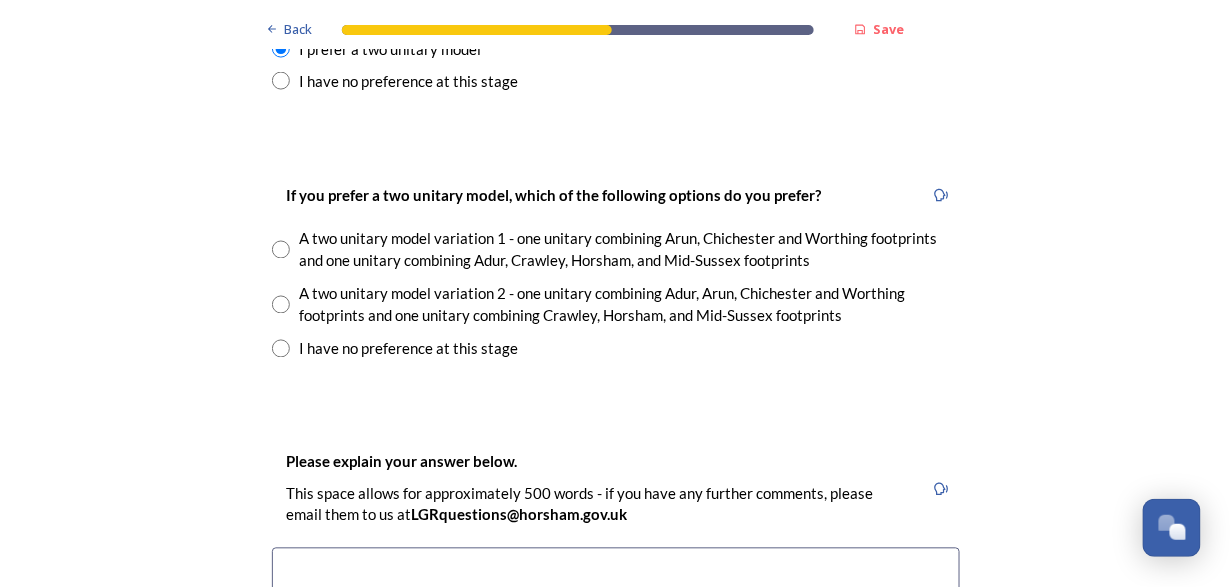 click at bounding box center (281, 305) 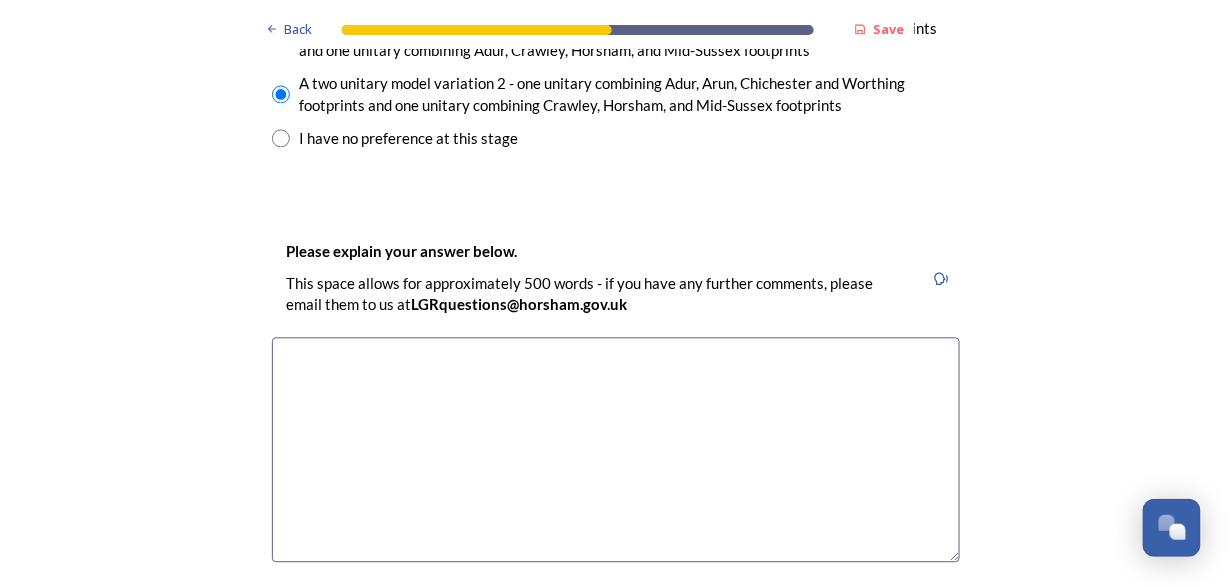 scroll, scrollTop: 3033, scrollLeft: 0, axis: vertical 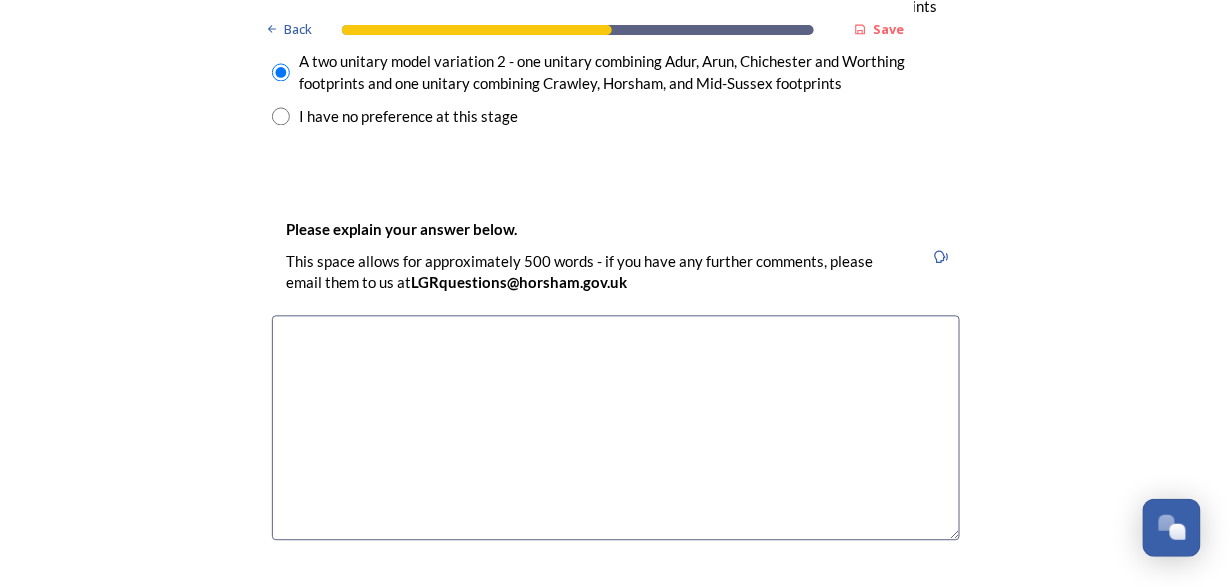 click at bounding box center (616, 427) 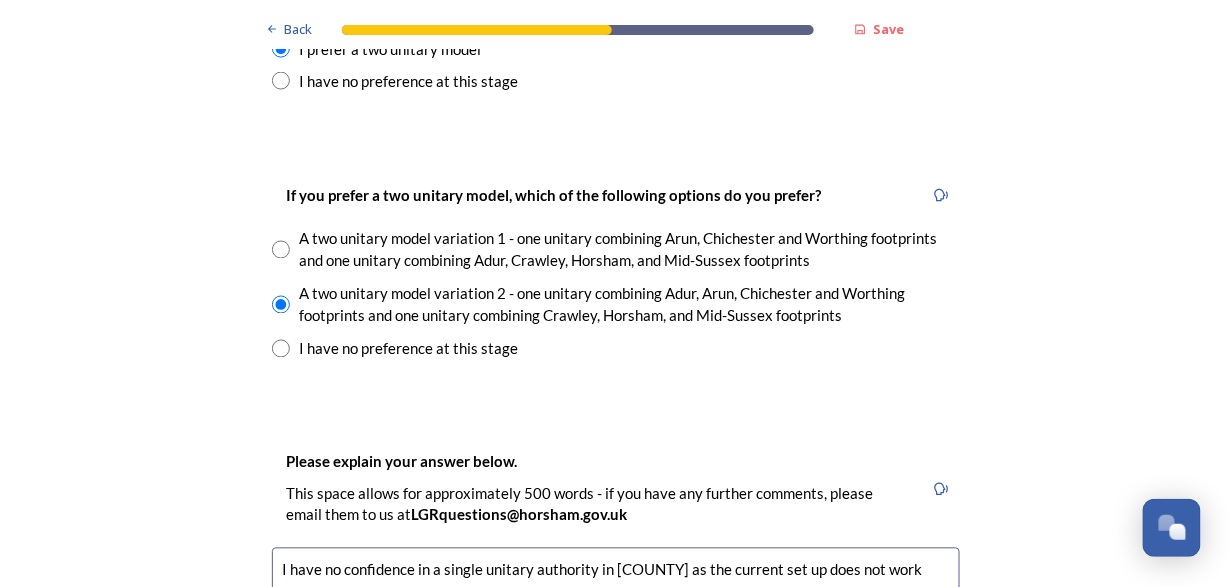 scroll, scrollTop: 2814, scrollLeft: 0, axis: vertical 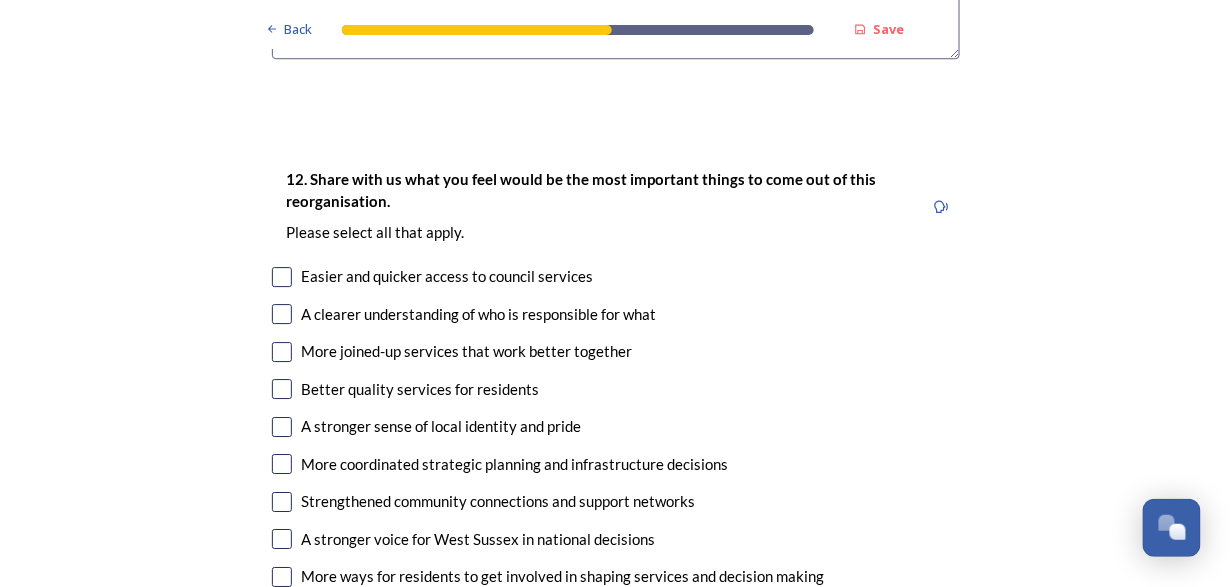 type on "I have no confidence in a single unitary authority in [COUNTY] as the current set up does not work and given more powers will make things worse. Two local authorities would provide a stronger local voice." 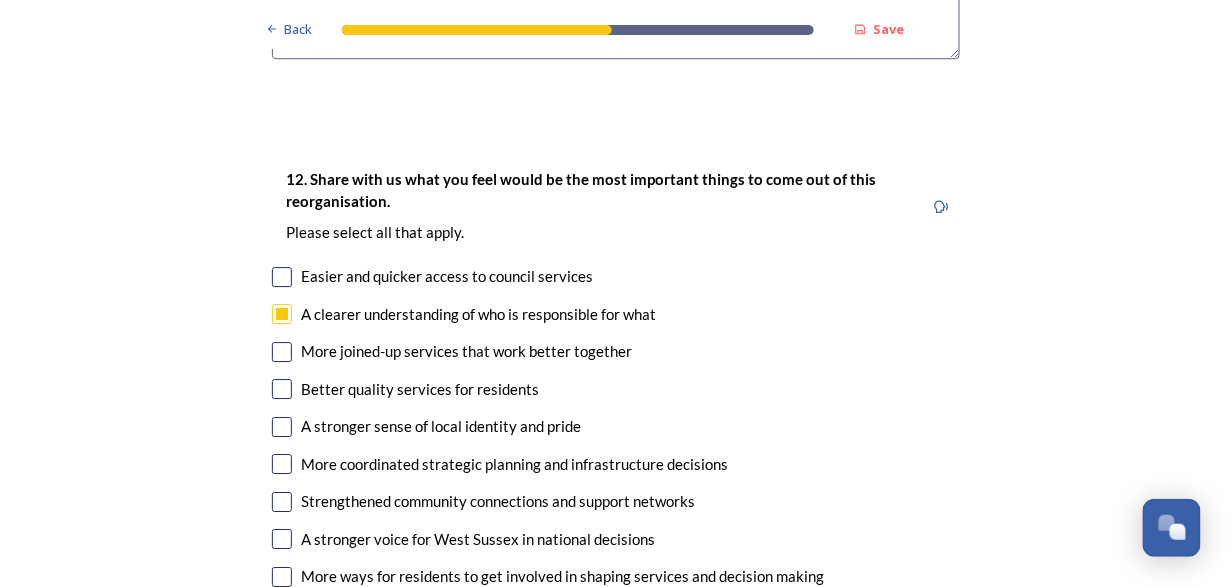 click at bounding box center (282, 352) 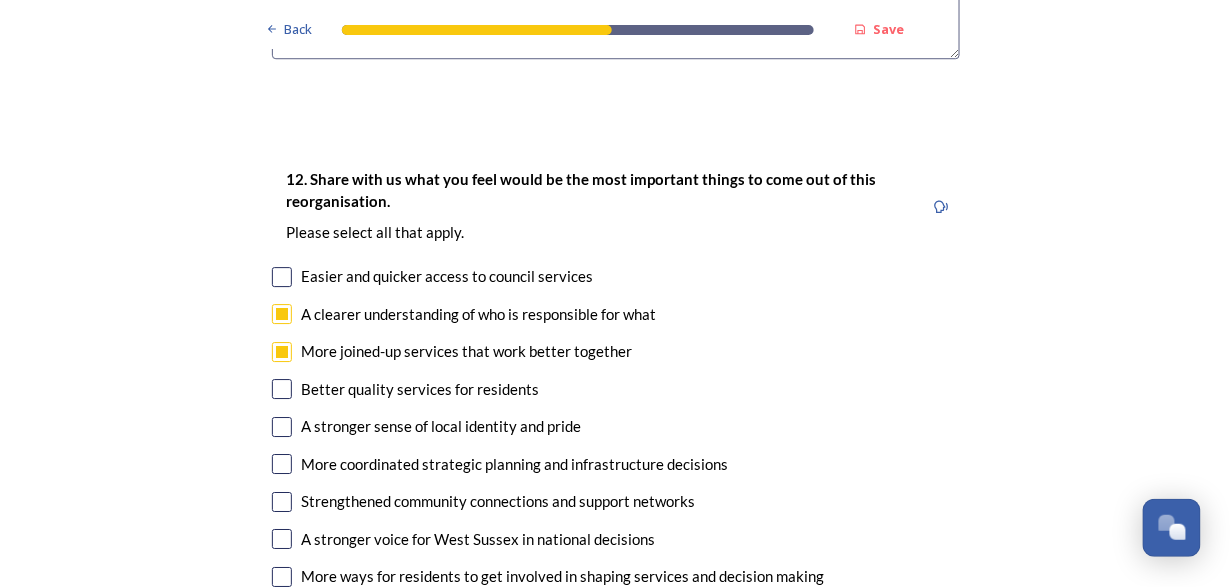 scroll, scrollTop: 3748, scrollLeft: 0, axis: vertical 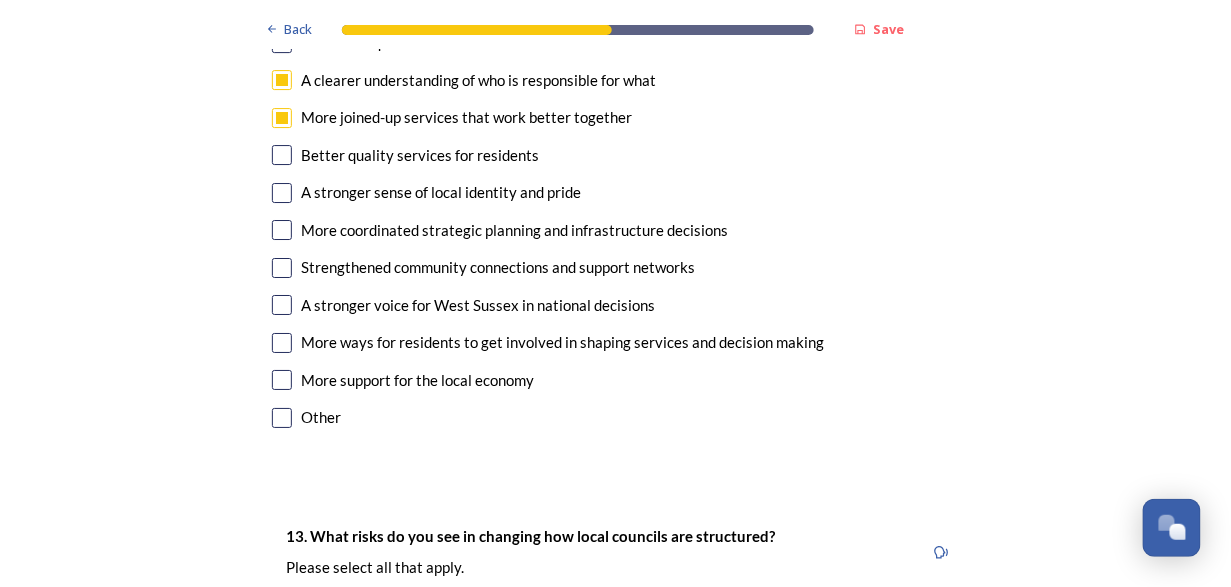 click at bounding box center (282, 230) 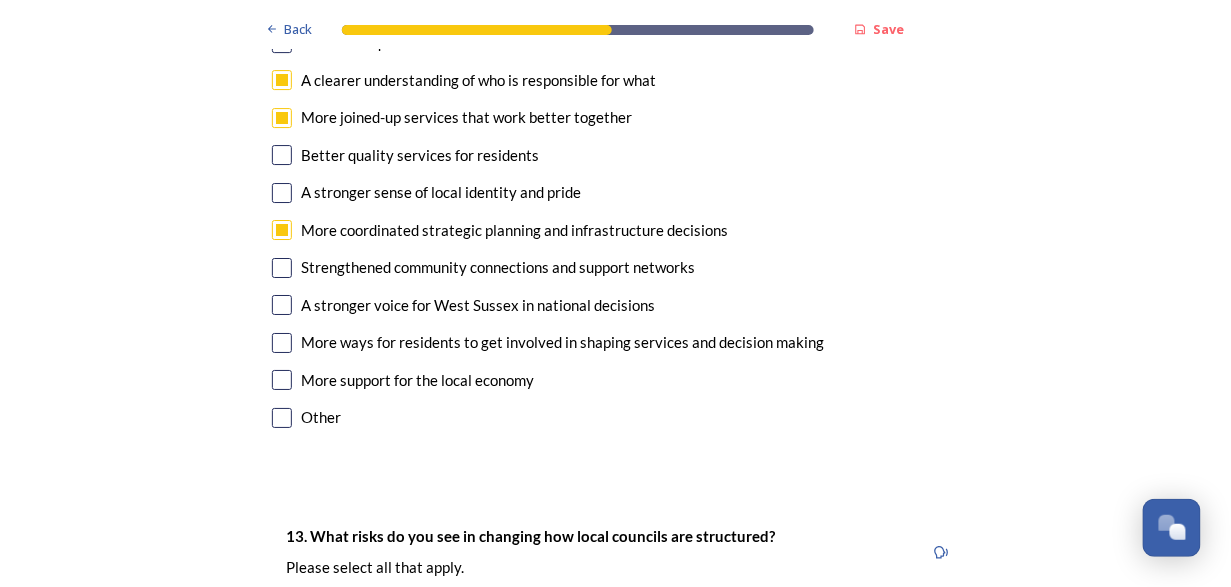 click on "A stronger voice for West Sussex in national decisions" at bounding box center [616, 305] 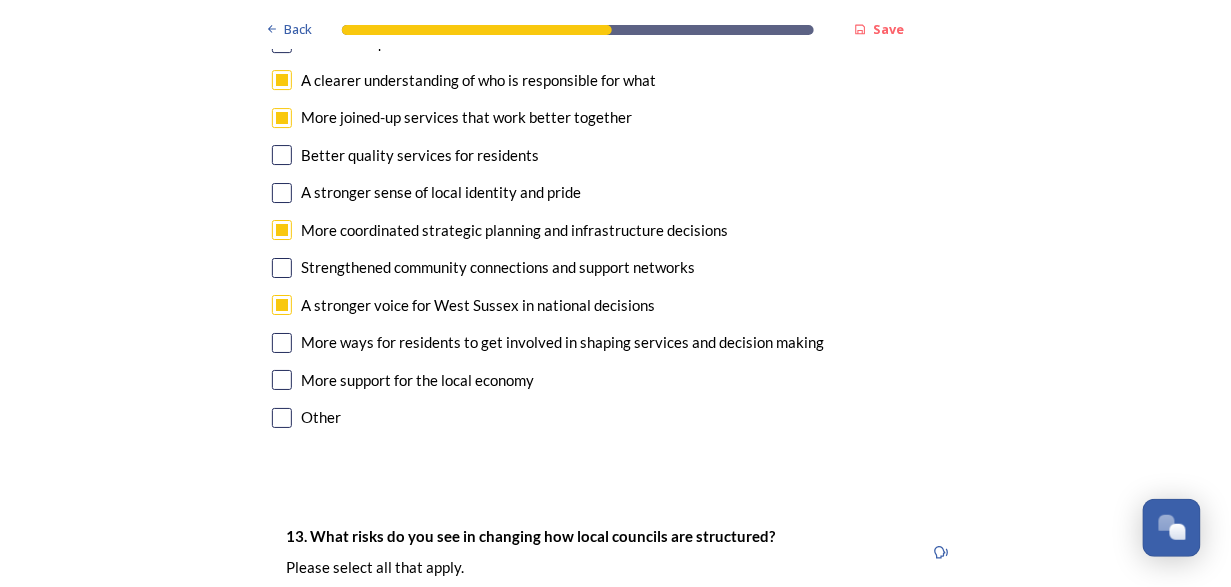 checkbox on "true" 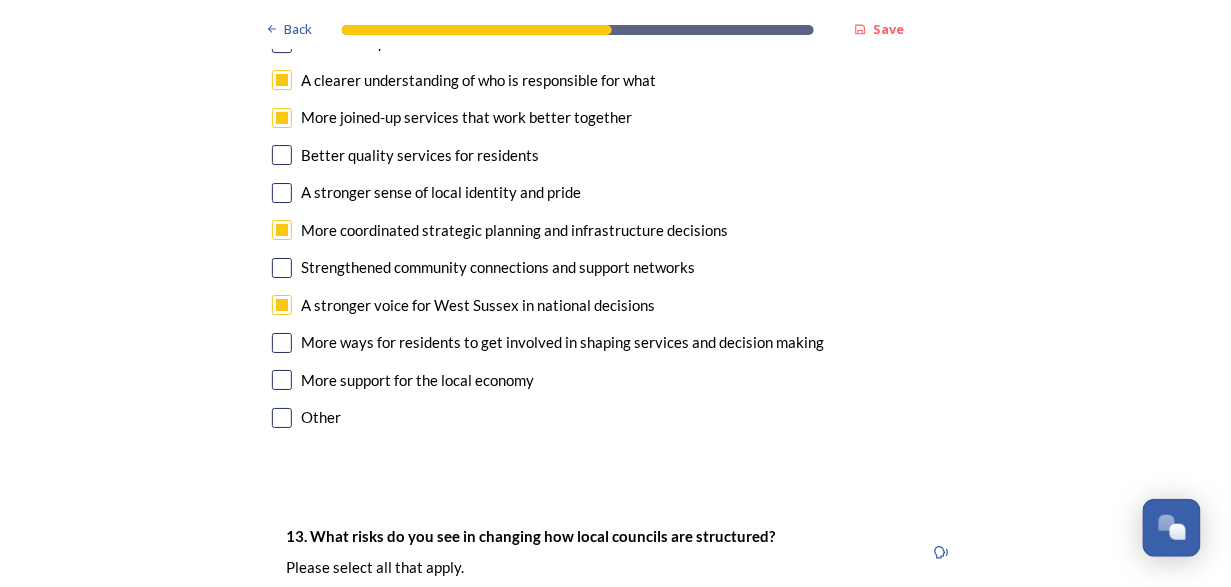 click at bounding box center (282, 380) 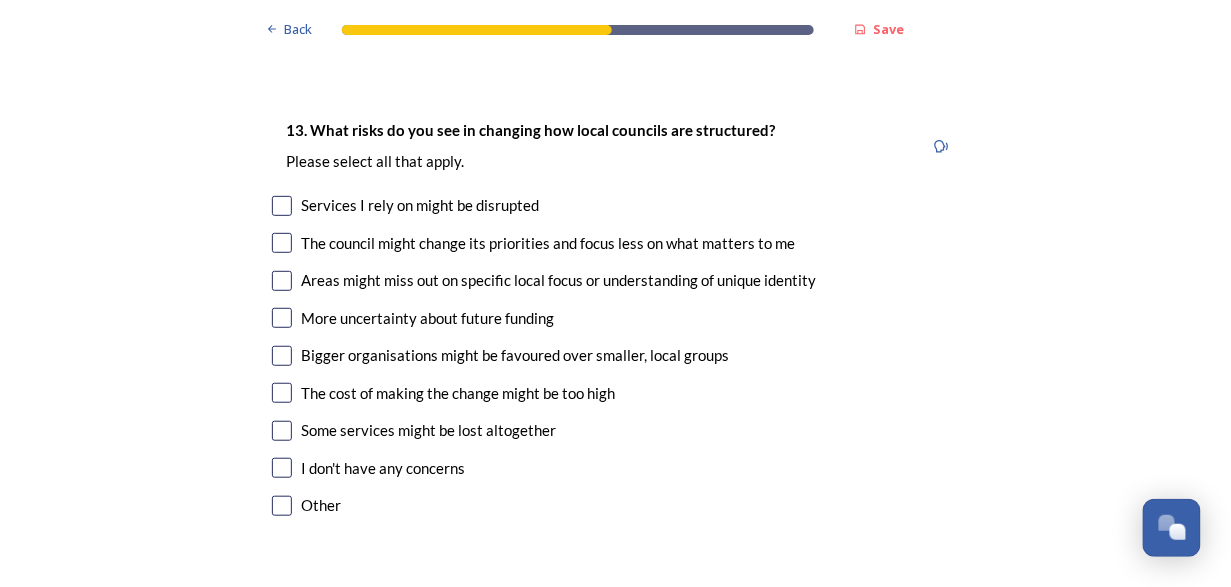 scroll, scrollTop: 4214, scrollLeft: 0, axis: vertical 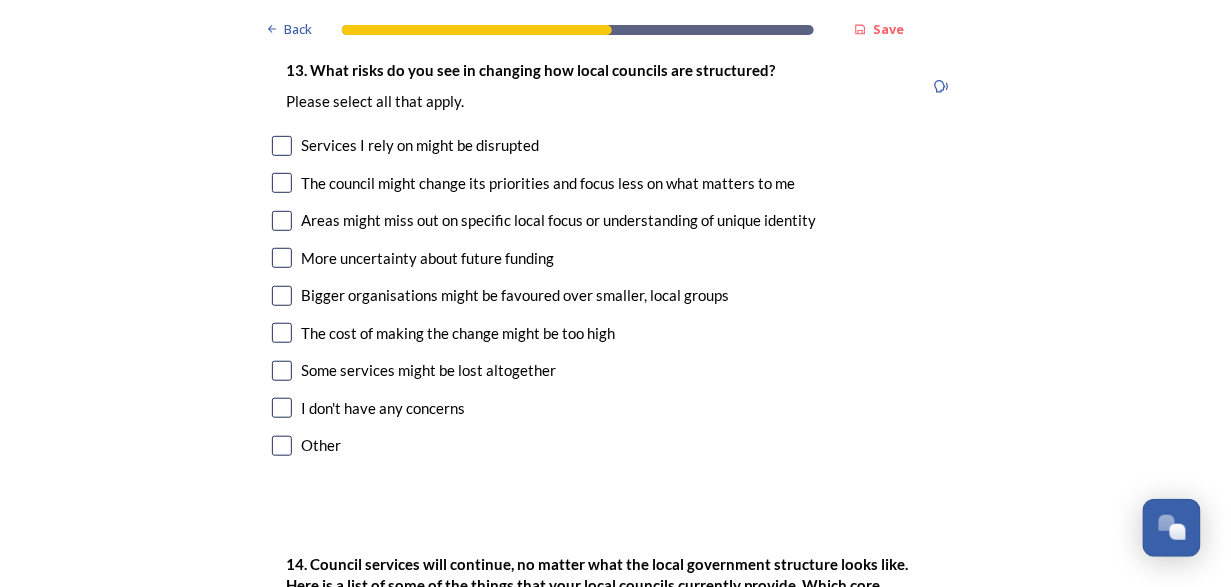 click at bounding box center (282, 183) 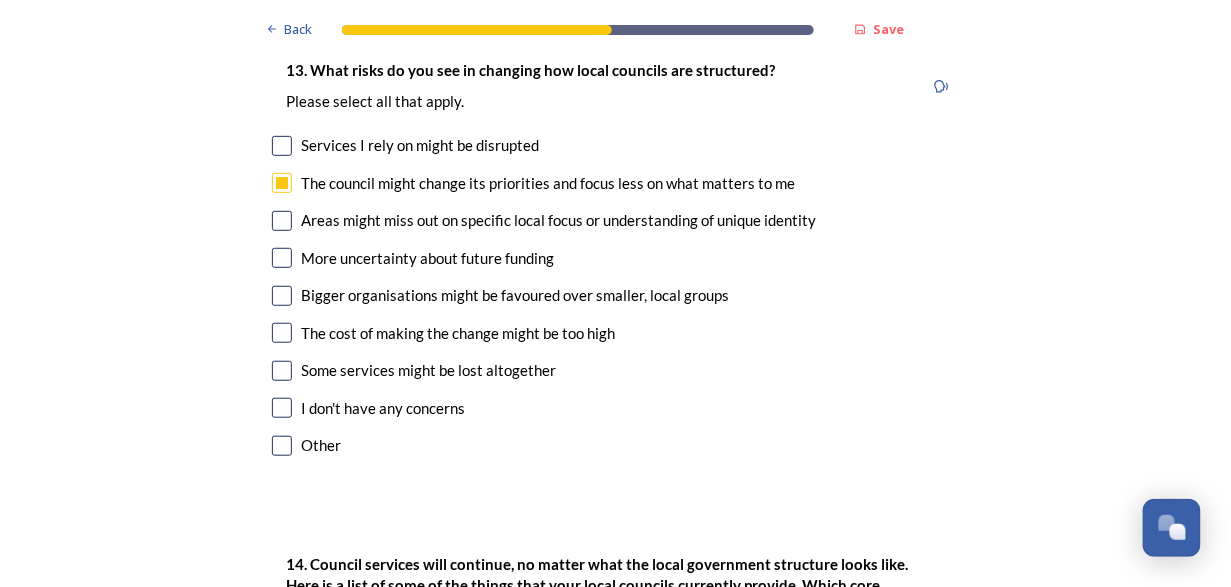 click at bounding box center [282, 221] 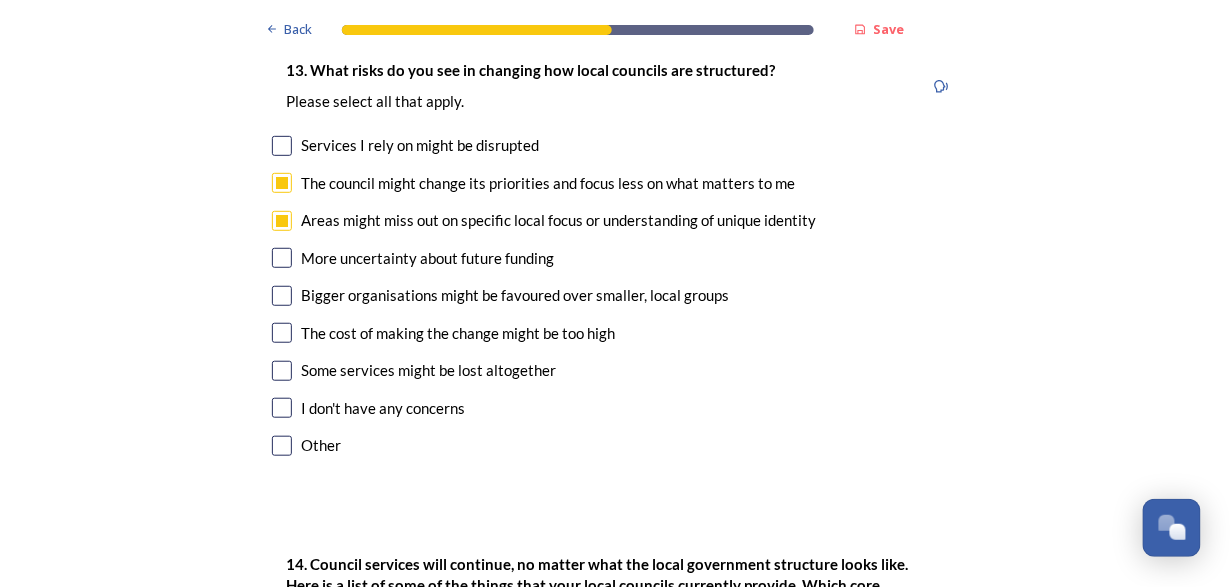 click at bounding box center (282, 296) 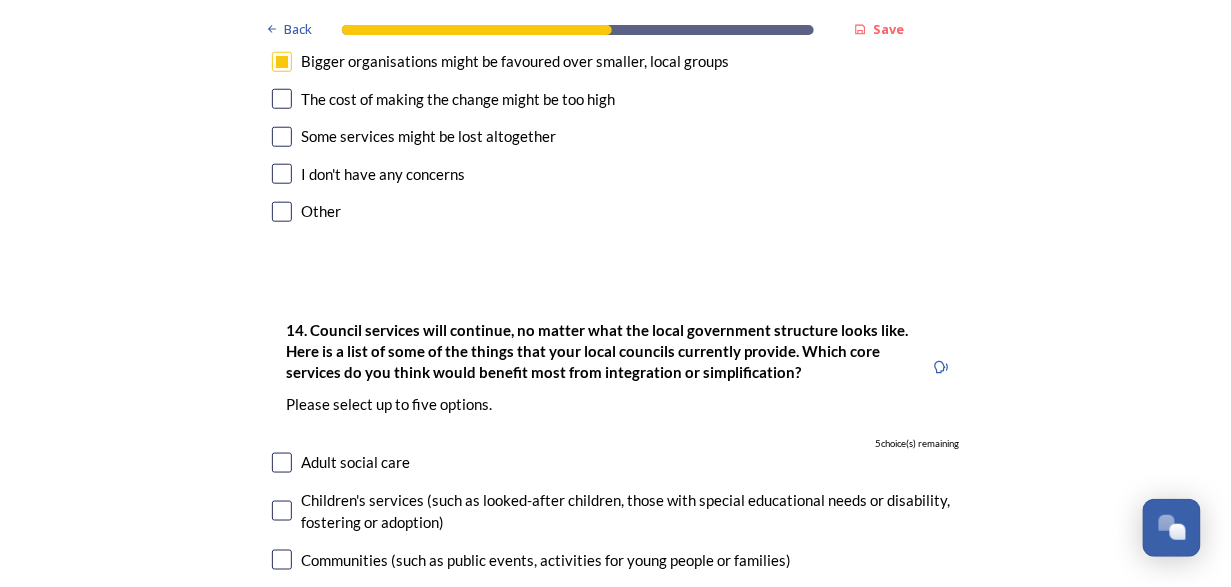 scroll, scrollTop: 4681, scrollLeft: 0, axis: vertical 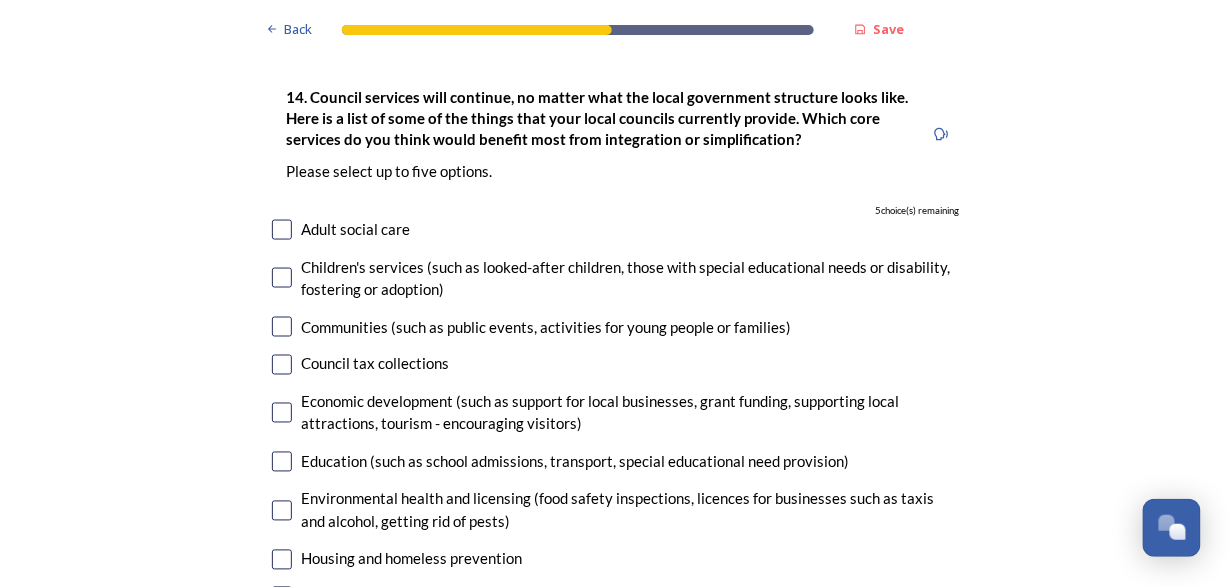 click at bounding box center [282, 413] 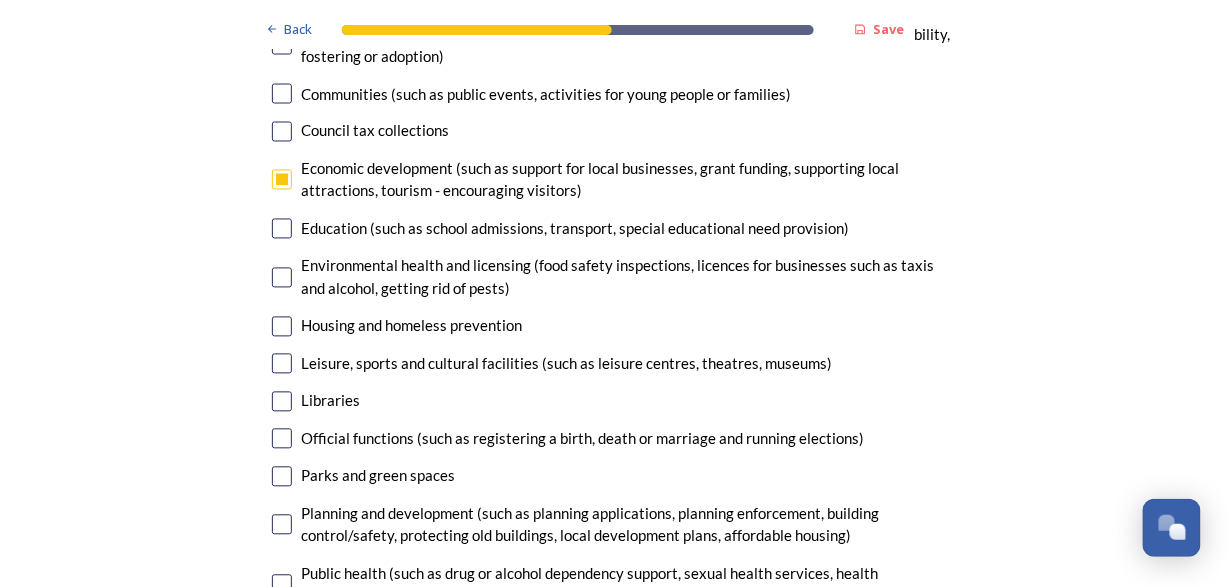 scroll, scrollTop: 5148, scrollLeft: 0, axis: vertical 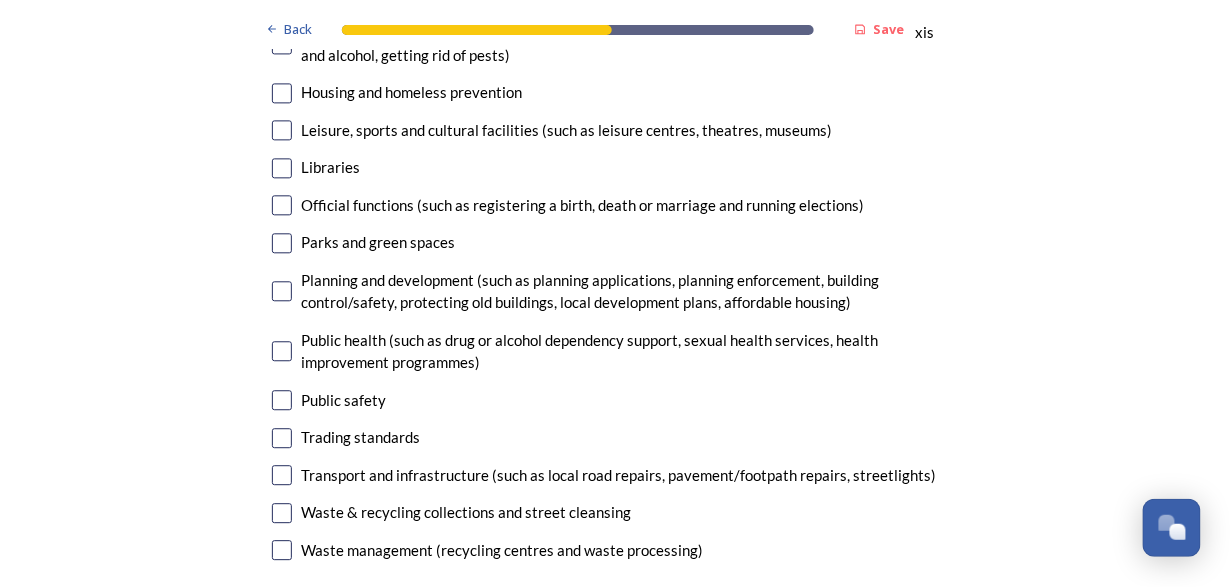 click at bounding box center [282, 475] 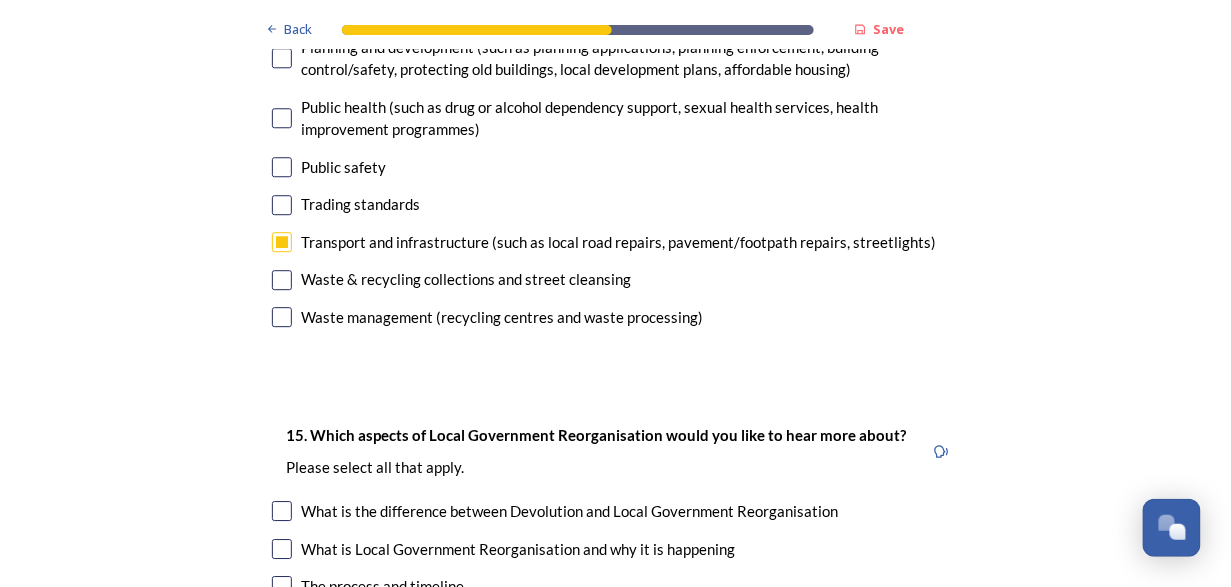 scroll, scrollTop: 5614, scrollLeft: 0, axis: vertical 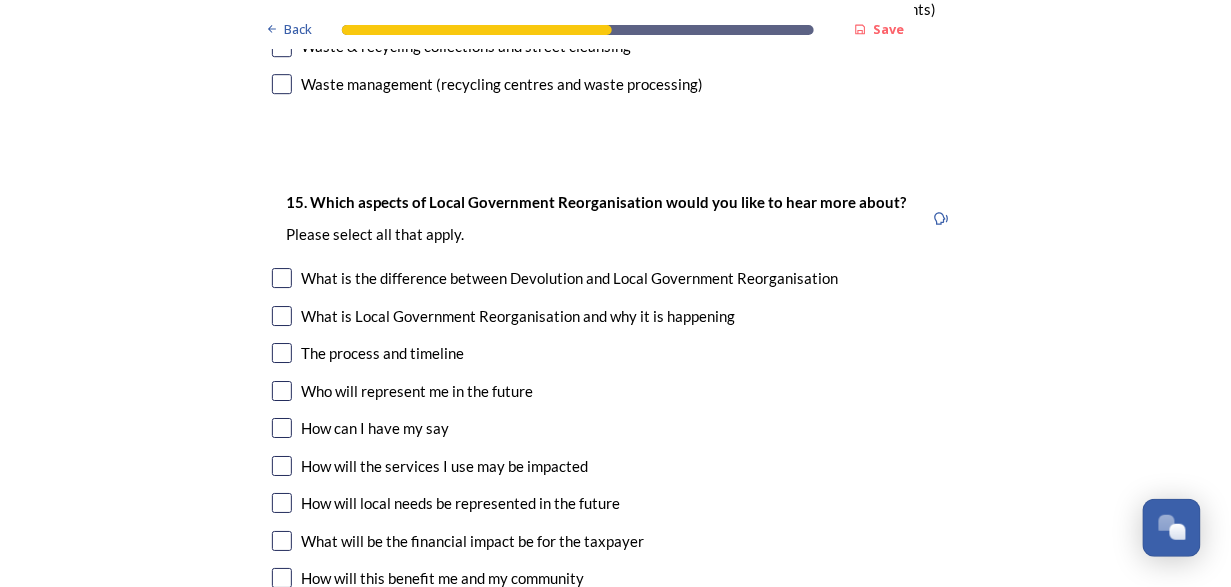 click at bounding box center [282, 353] 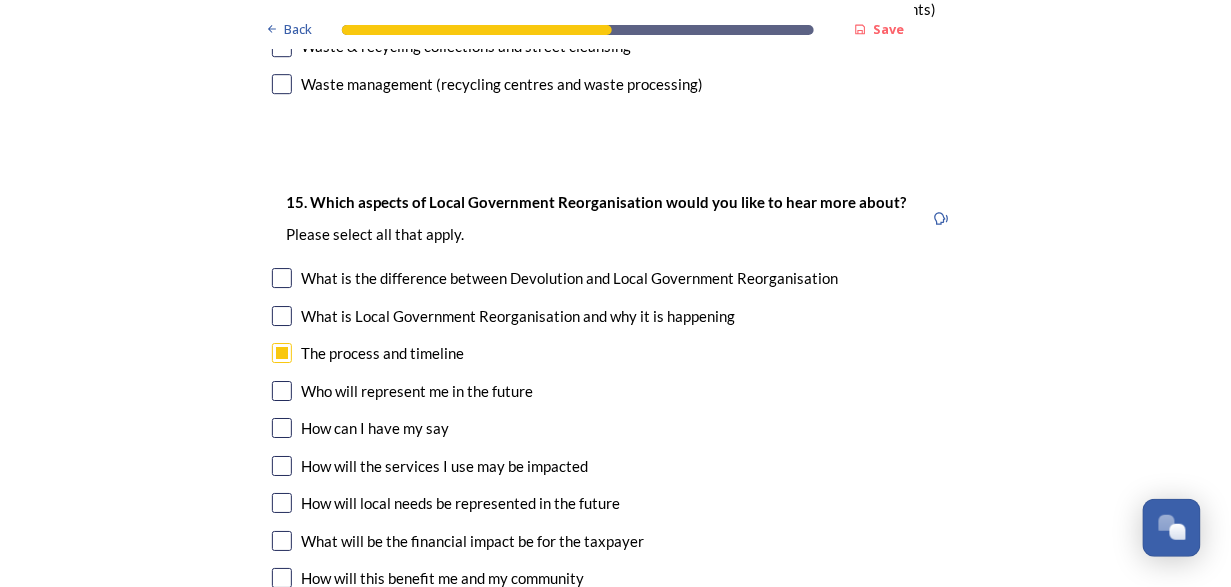 click at bounding box center [282, 391] 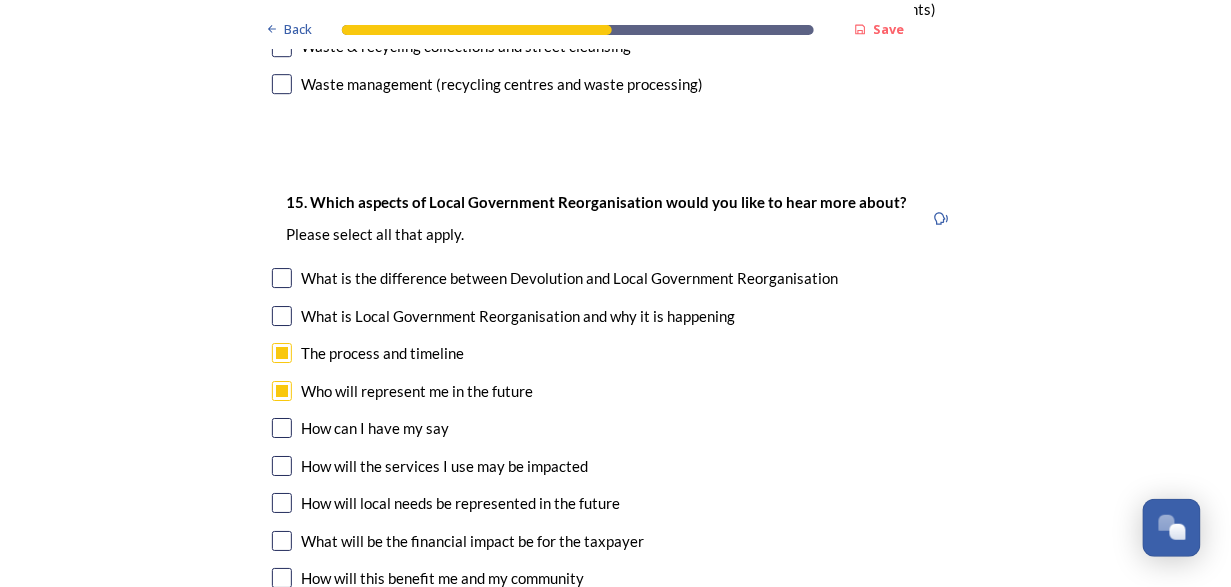 click at bounding box center (282, 428) 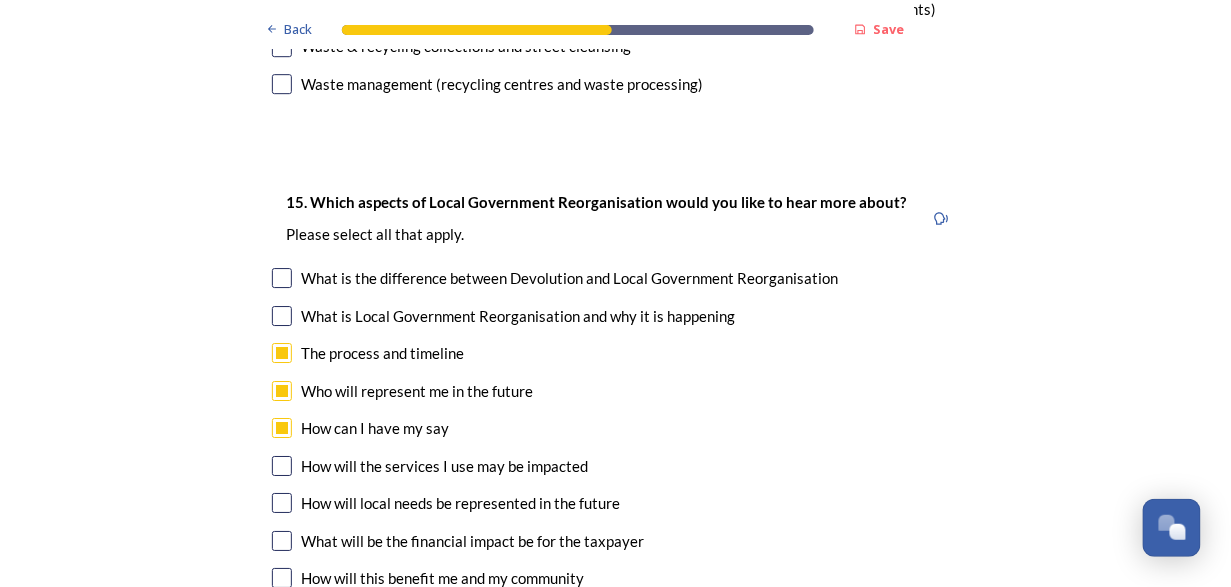 scroll, scrollTop: 5848, scrollLeft: 0, axis: vertical 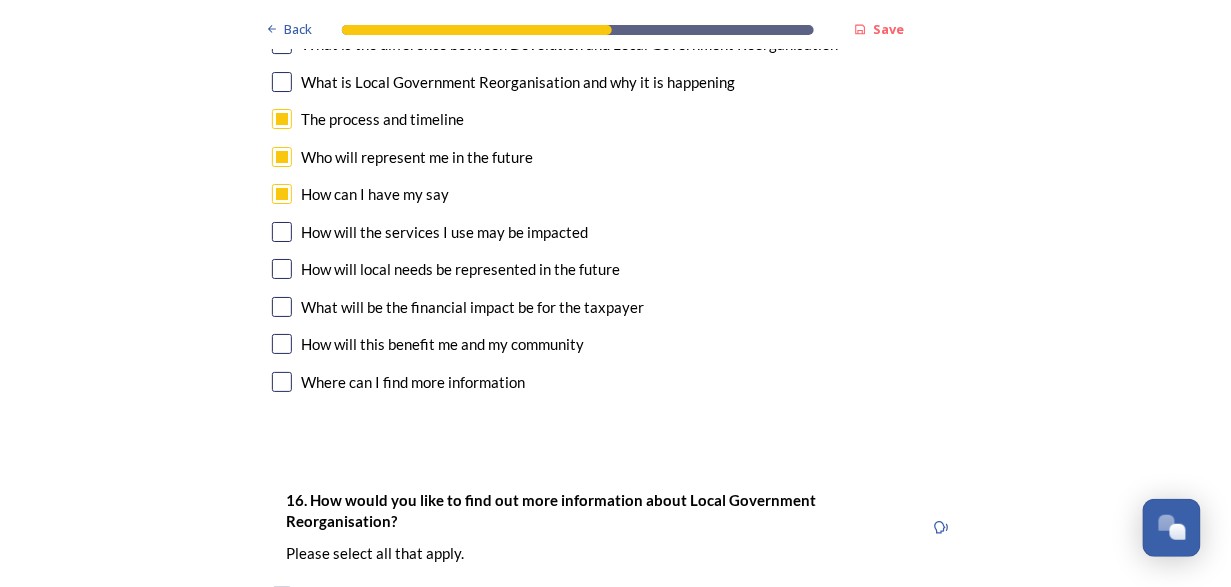 click at bounding box center [282, 269] 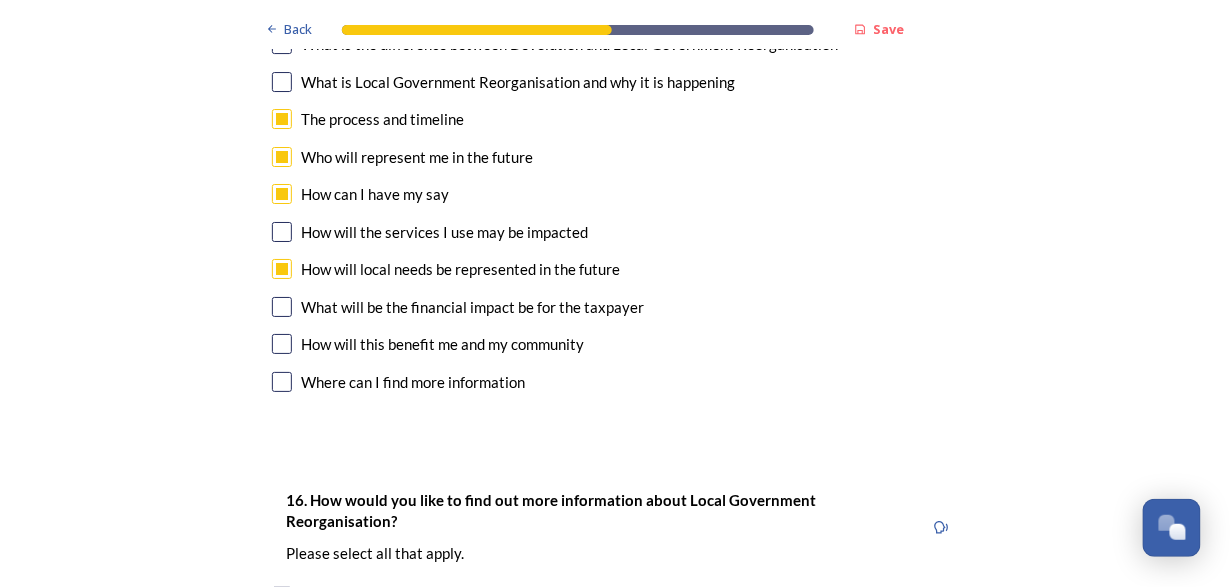 click at bounding box center [282, 344] 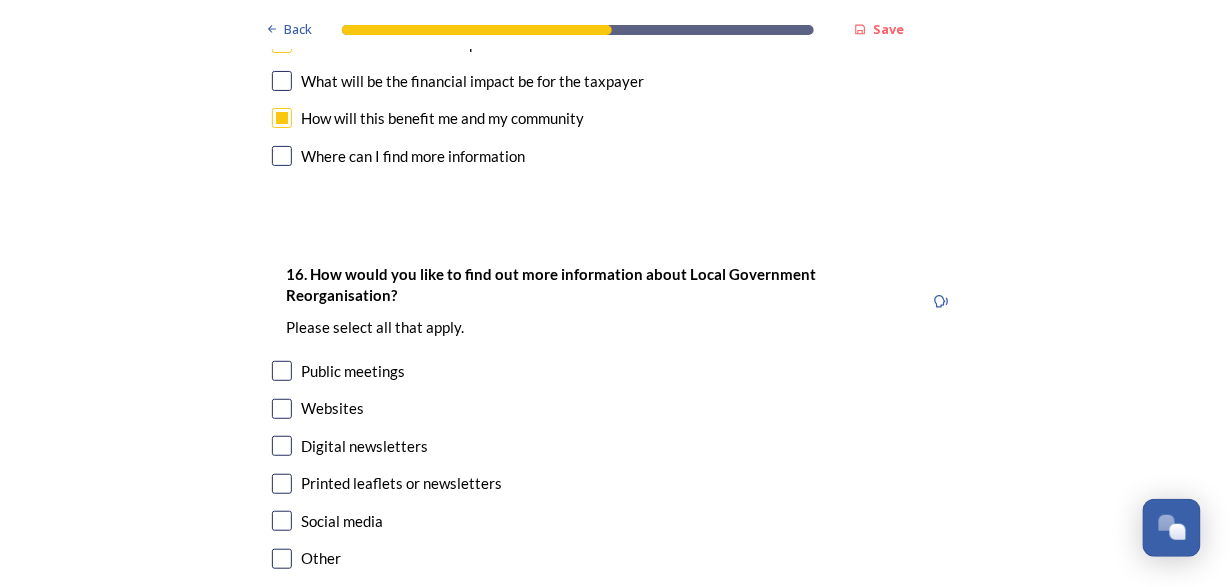 scroll, scrollTop: 6081, scrollLeft: 0, axis: vertical 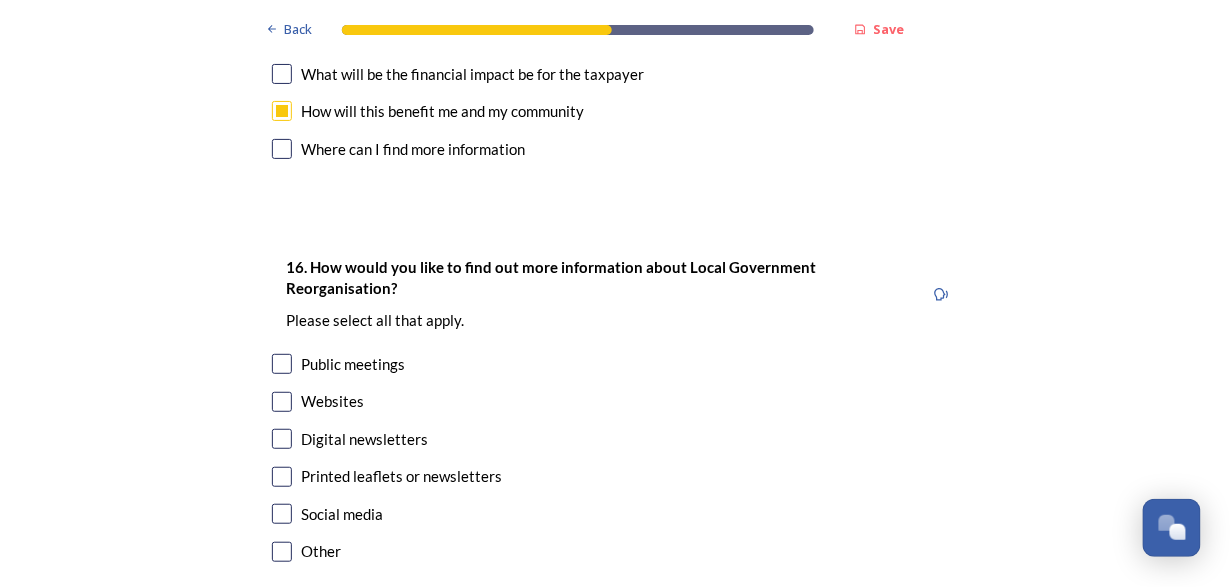 click at bounding box center [282, 364] 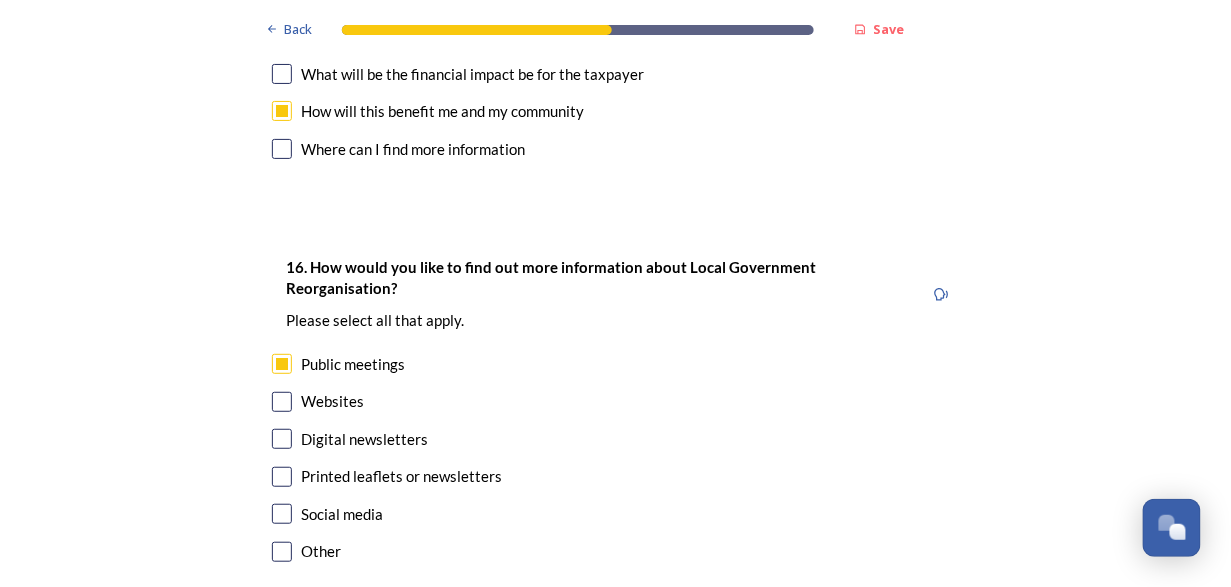 scroll, scrollTop: 6295, scrollLeft: 0, axis: vertical 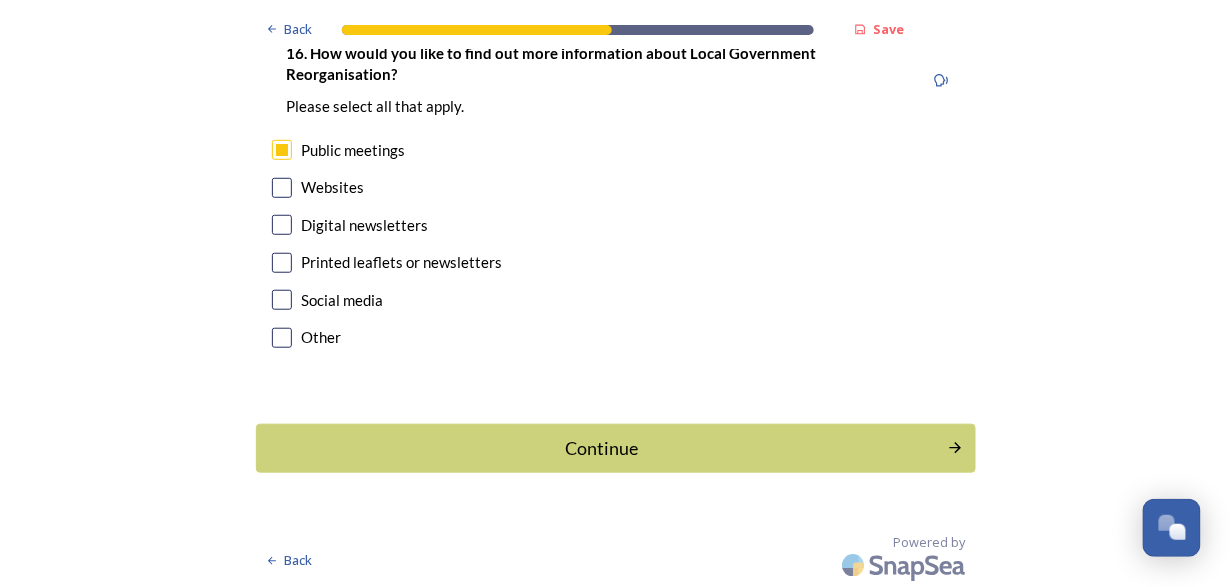 click at bounding box center [282, 188] 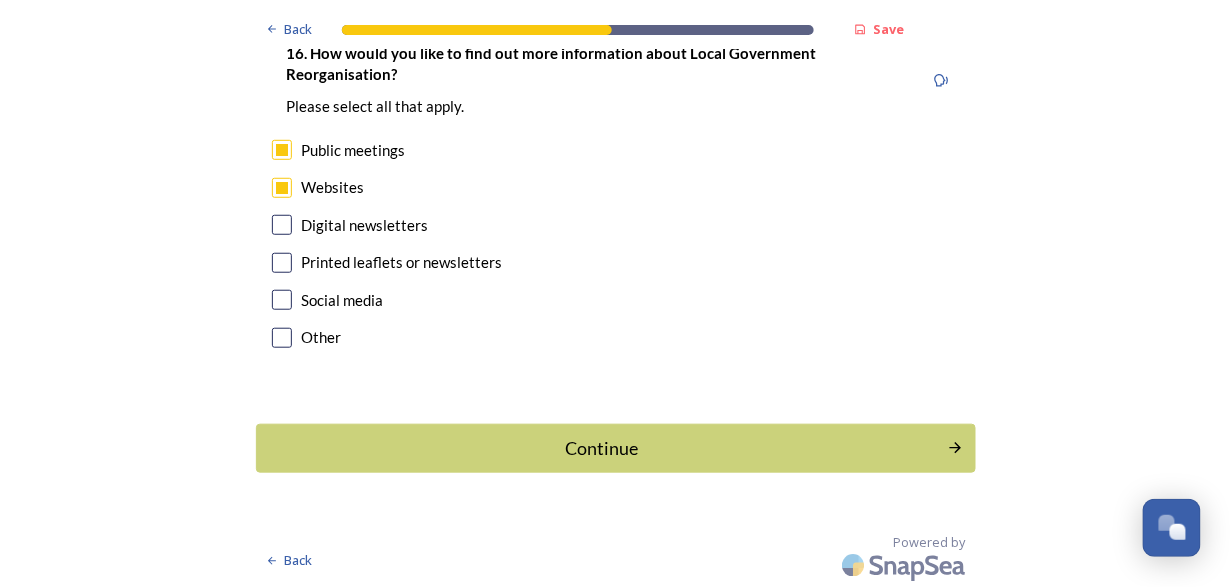 drag, startPoint x: 276, startPoint y: 222, endPoint x: 273, endPoint y: 233, distance: 11.401754 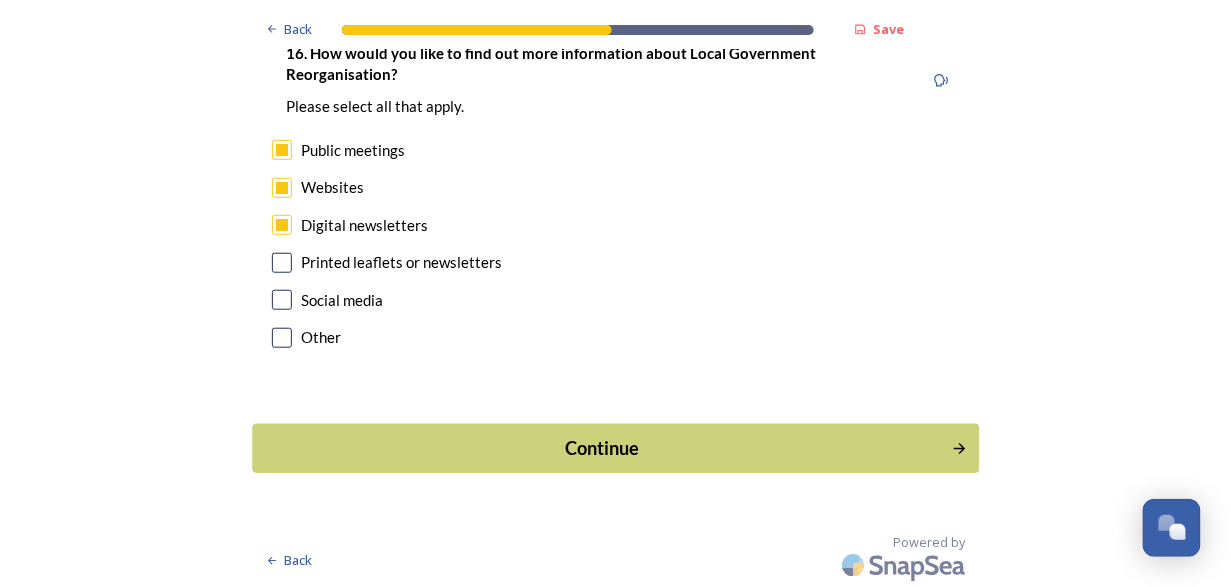 click on "Continue" at bounding box center (601, 448) 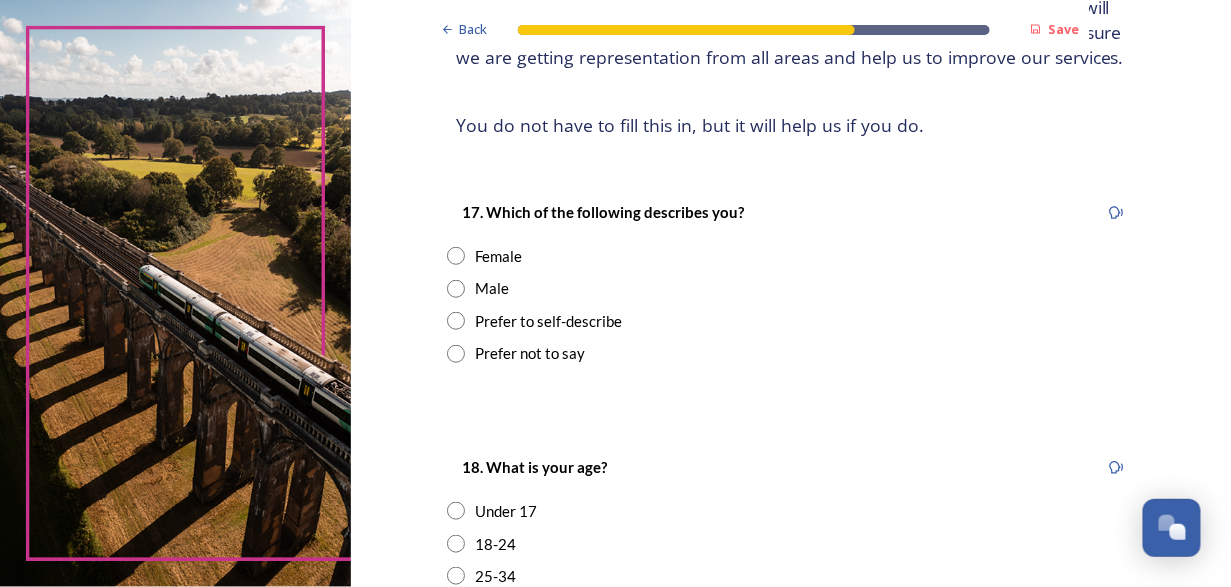 scroll, scrollTop: 233, scrollLeft: 0, axis: vertical 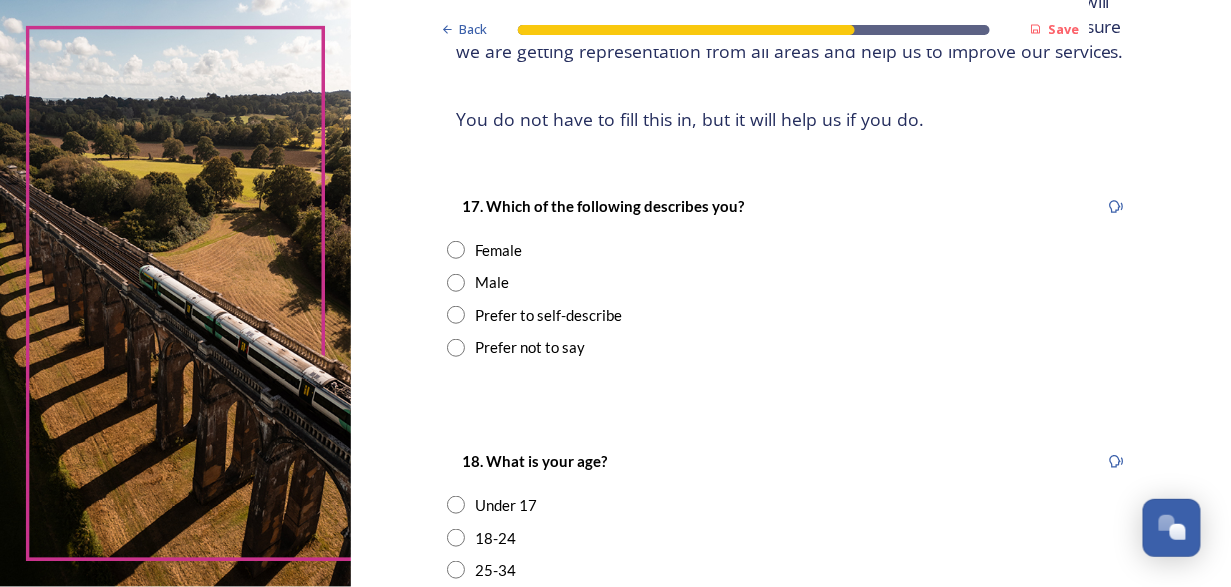 click on "17. Which of the following describes you?  Female Male Prefer to self-describe Prefer not to say" at bounding box center (791, 276) 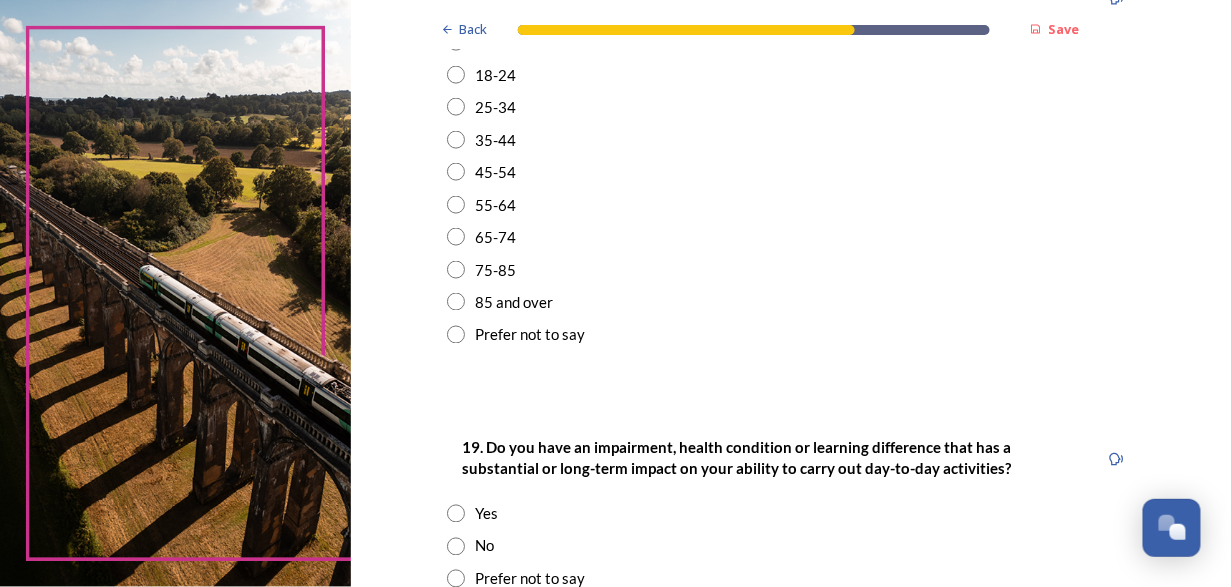 scroll, scrollTop: 700, scrollLeft: 0, axis: vertical 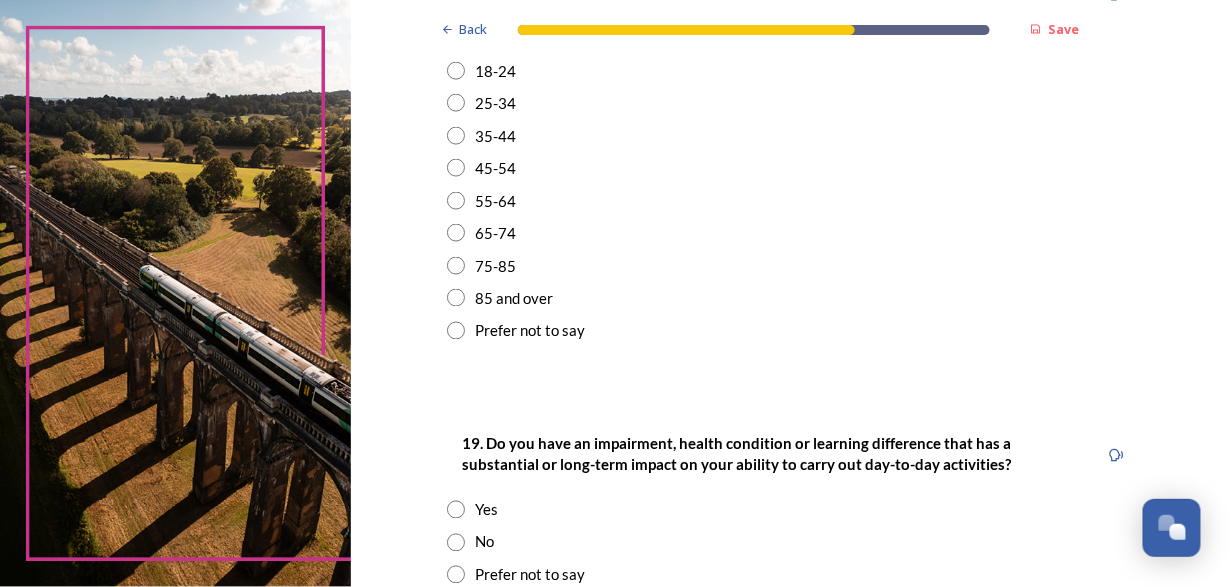 click at bounding box center (456, 201) 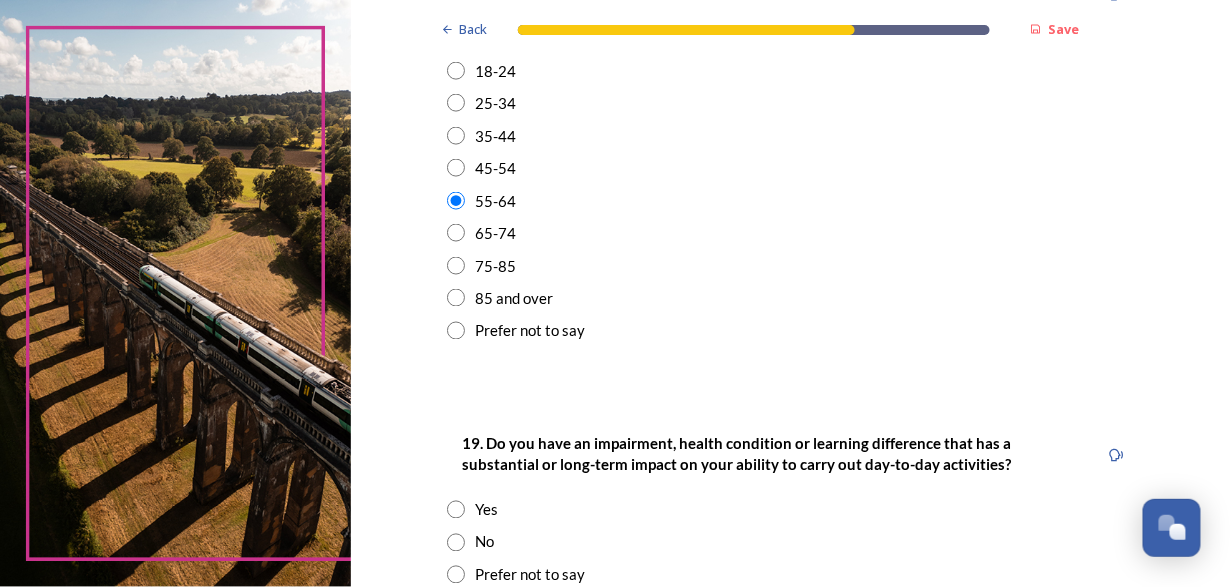 scroll, scrollTop: 933, scrollLeft: 0, axis: vertical 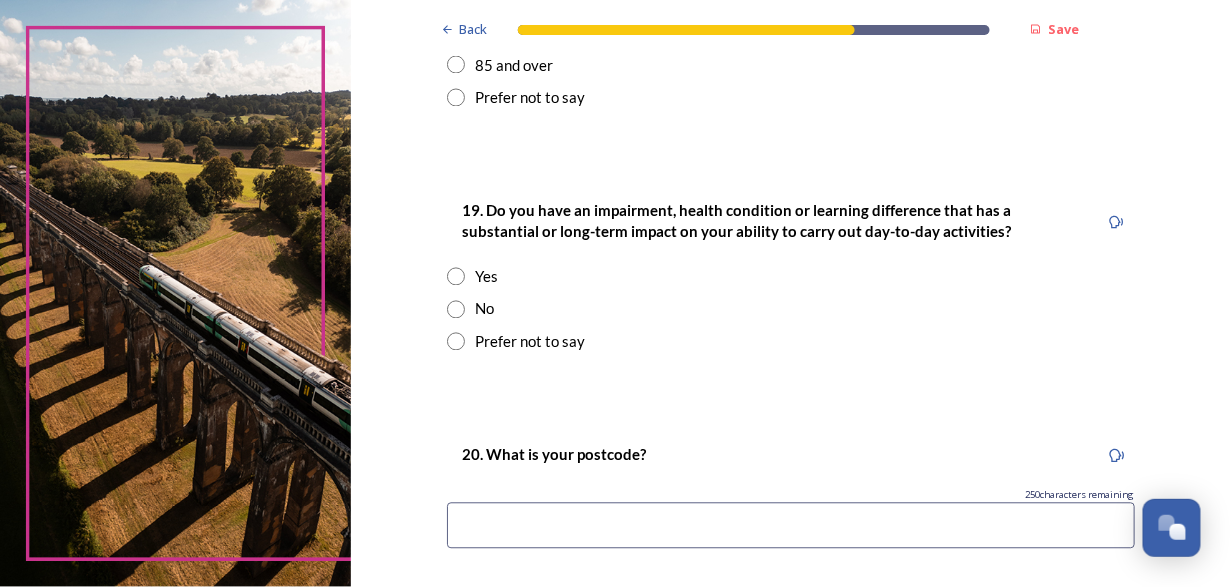 click at bounding box center [456, 310] 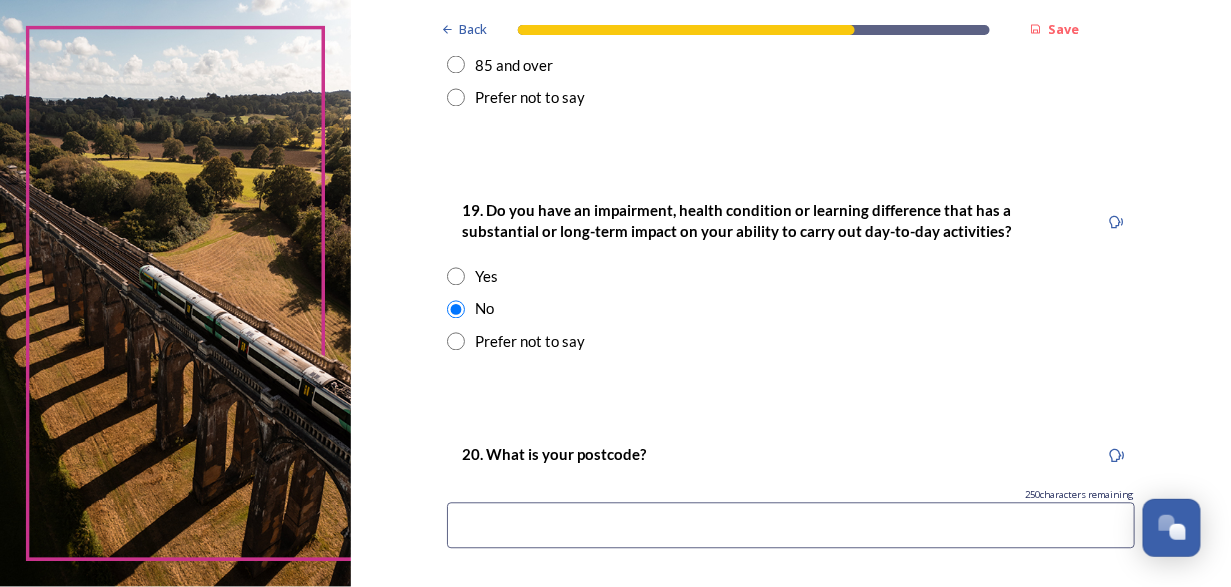 click at bounding box center (791, 526) 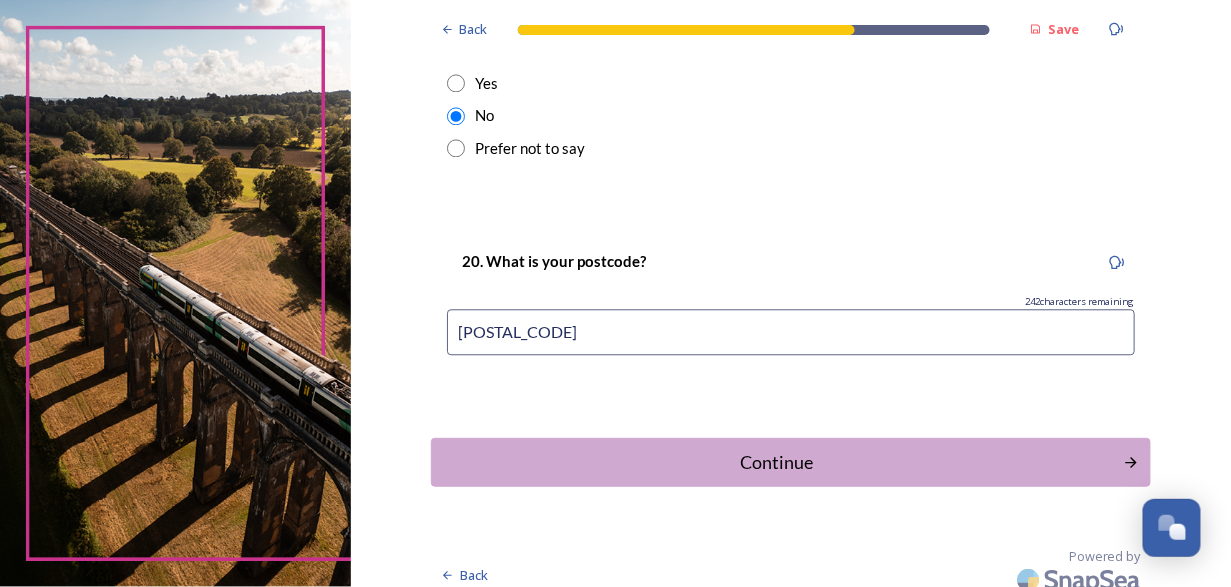 scroll, scrollTop: 1141, scrollLeft: 0, axis: vertical 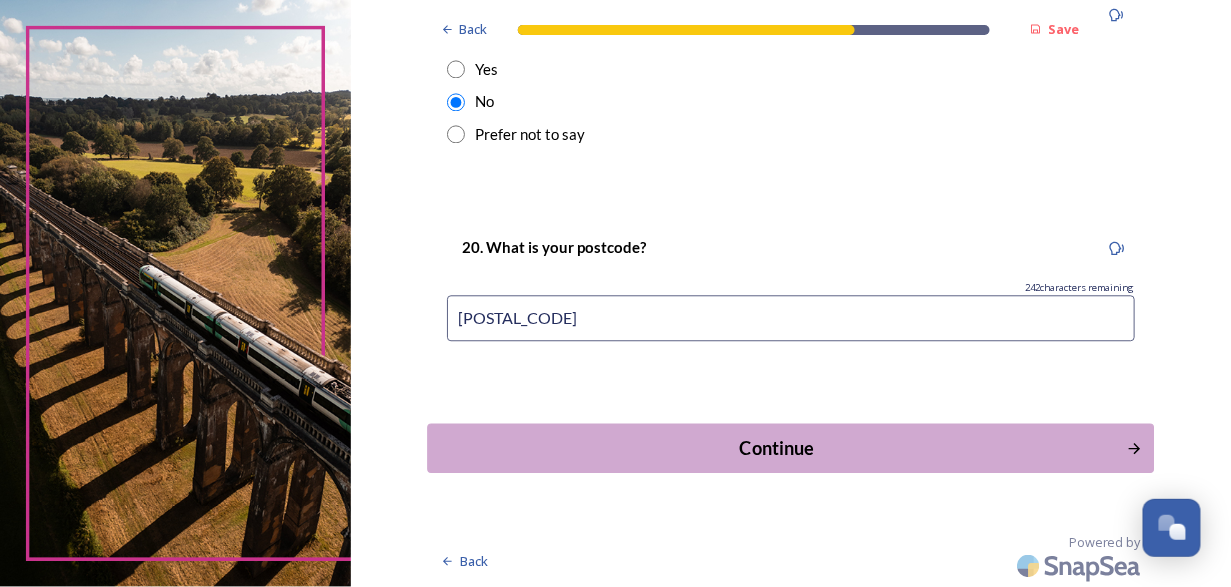 type on "[POSTAL_CODE]" 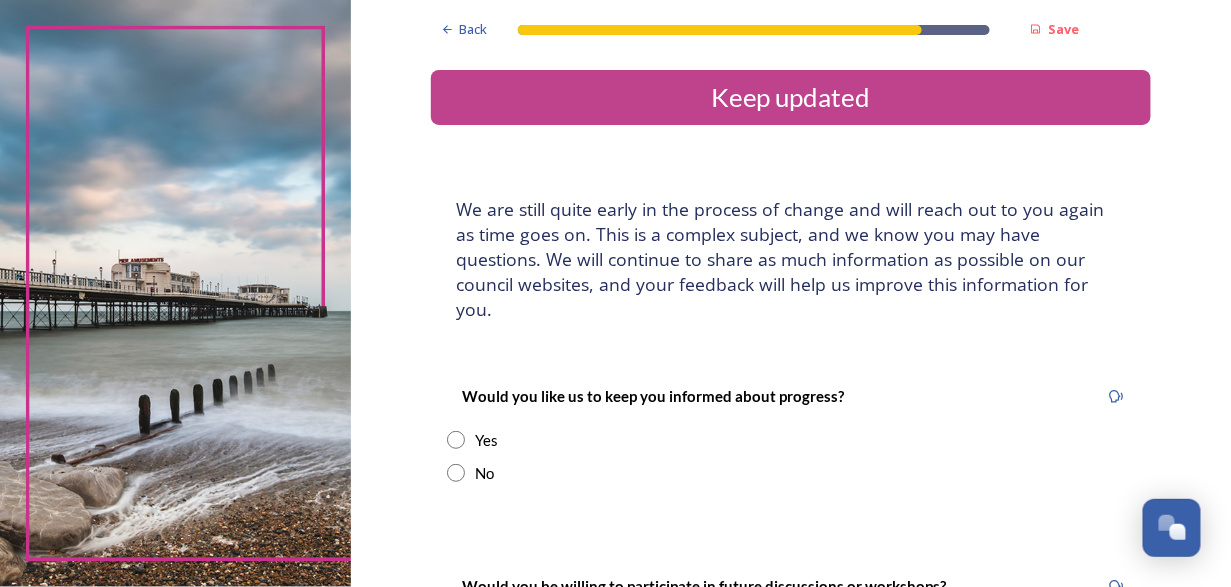 click at bounding box center (456, 440) 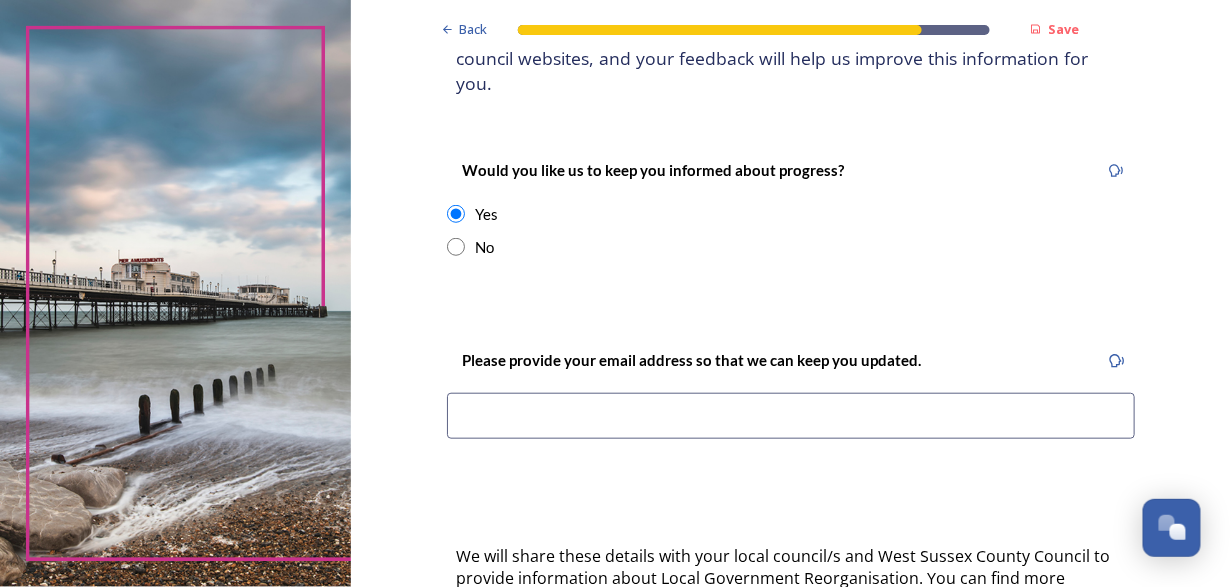 scroll, scrollTop: 233, scrollLeft: 0, axis: vertical 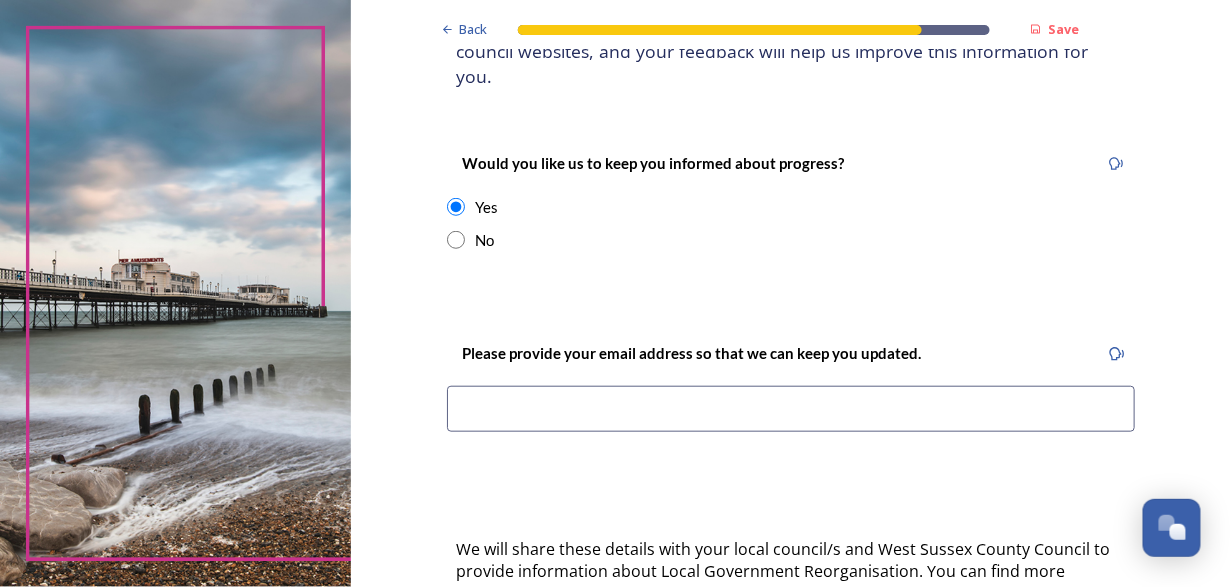 click at bounding box center (791, 409) 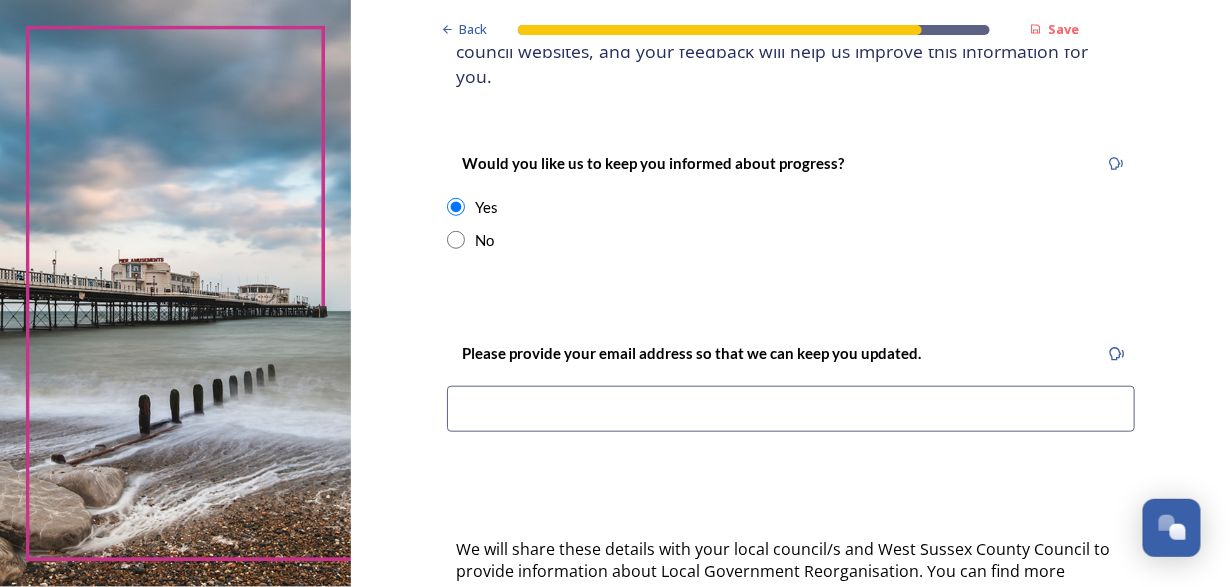 type on "[EMAIL]" 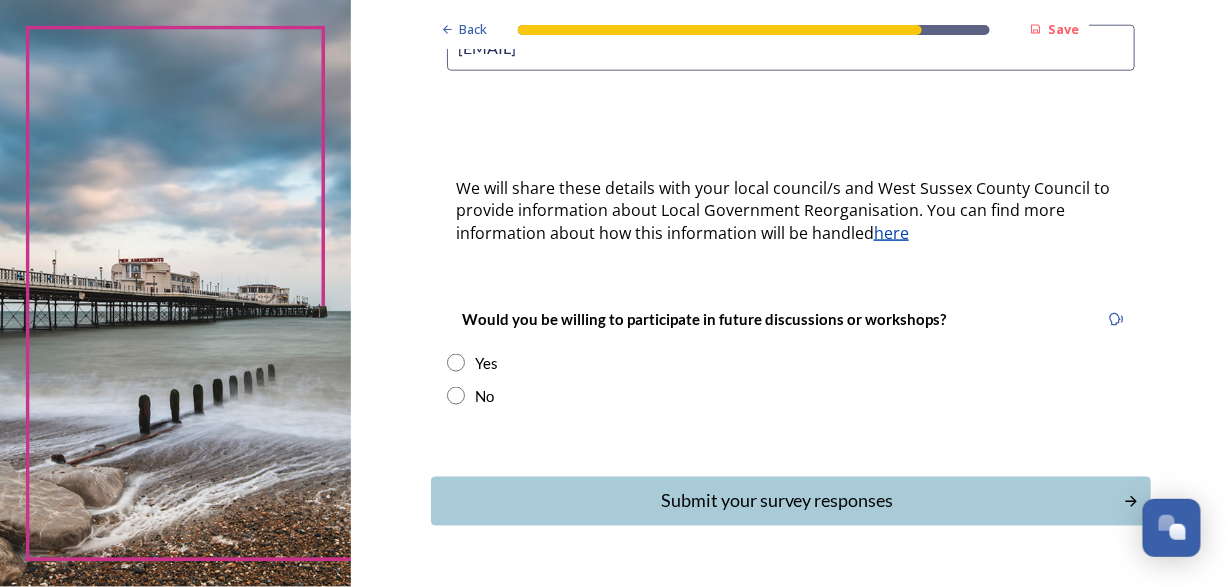 scroll, scrollTop: 622, scrollLeft: 0, axis: vertical 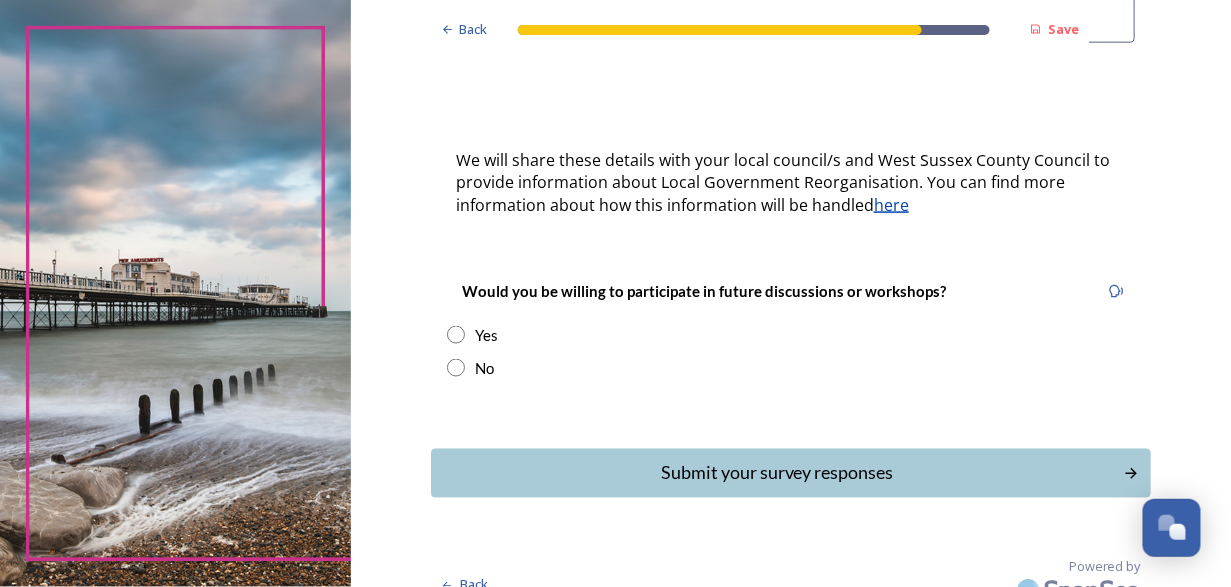click at bounding box center [456, 335] 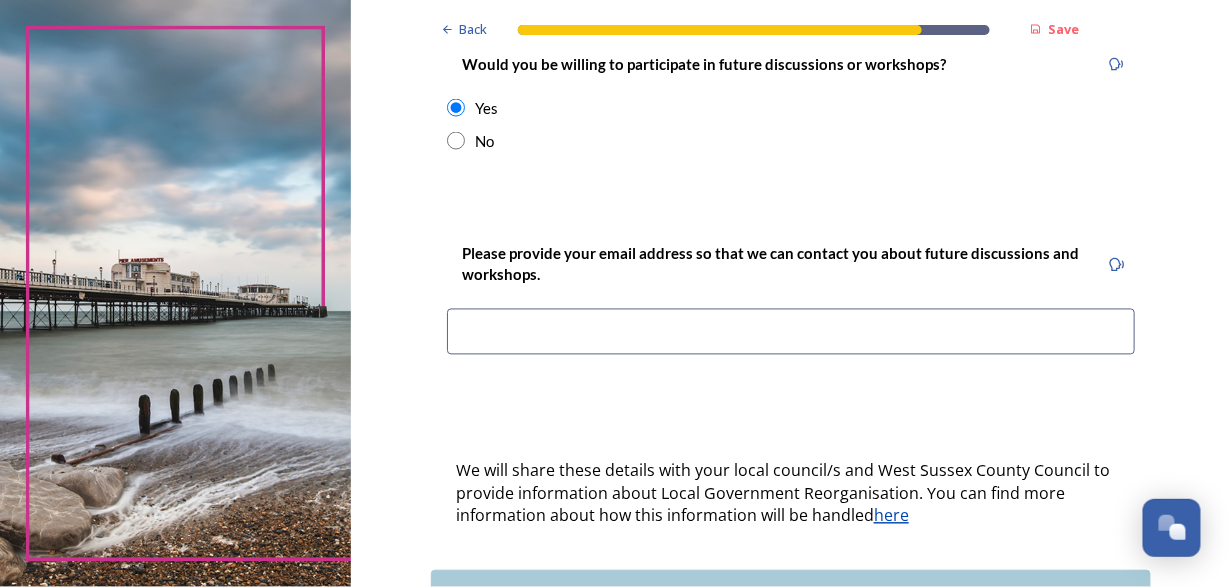 scroll, scrollTop: 856, scrollLeft: 0, axis: vertical 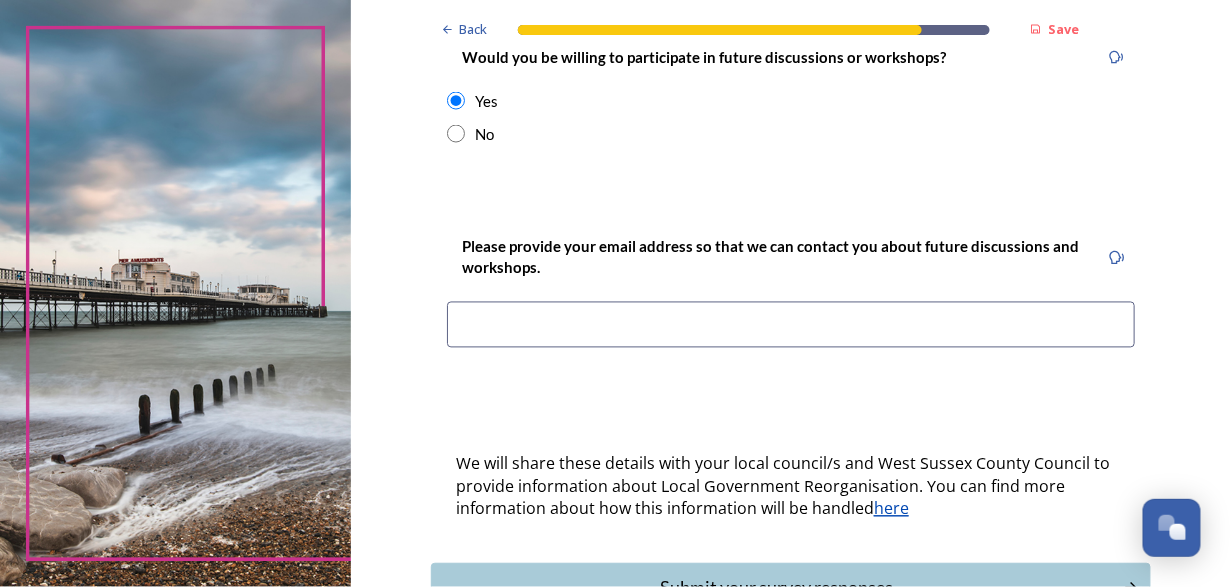click at bounding box center [791, 325] 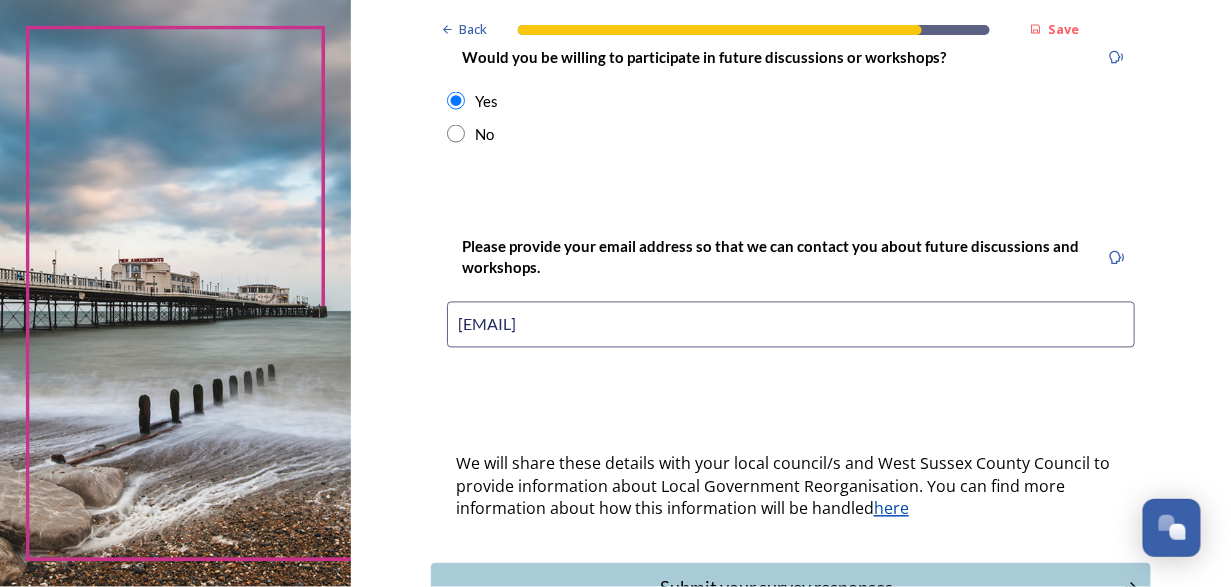scroll, scrollTop: 969, scrollLeft: 0, axis: vertical 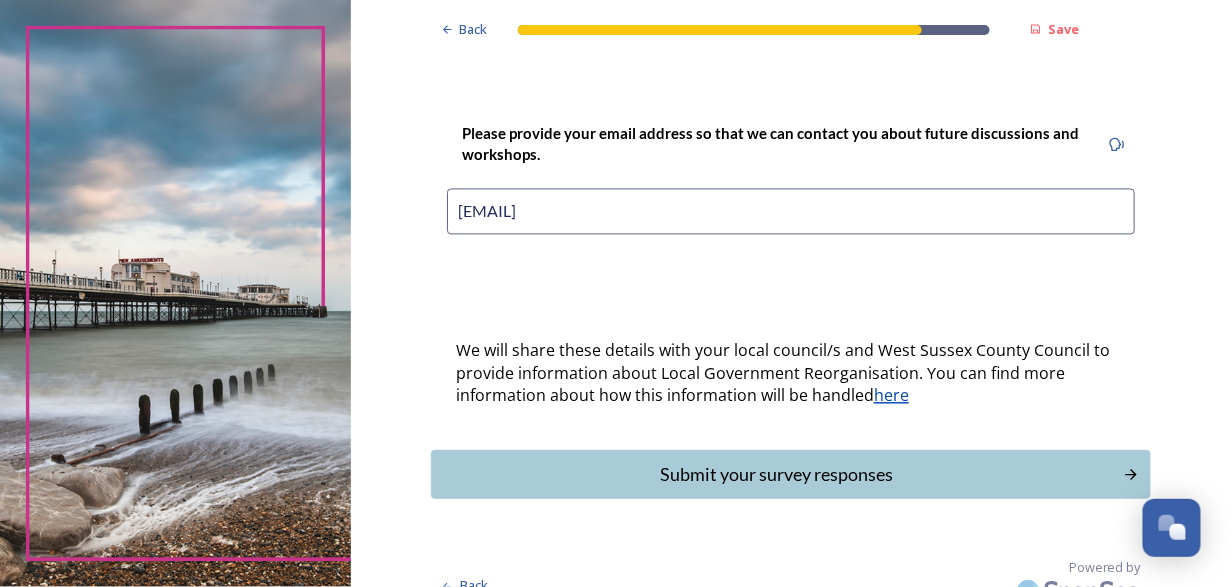 click on "Submit your survey responses" at bounding box center (777, 474) 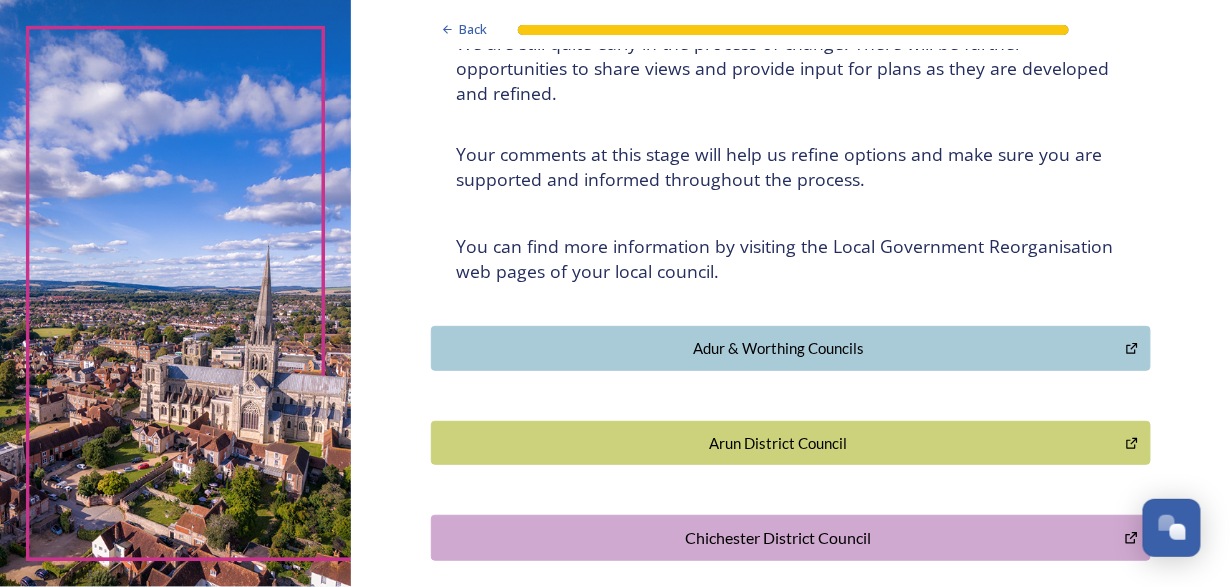 scroll, scrollTop: 233, scrollLeft: 0, axis: vertical 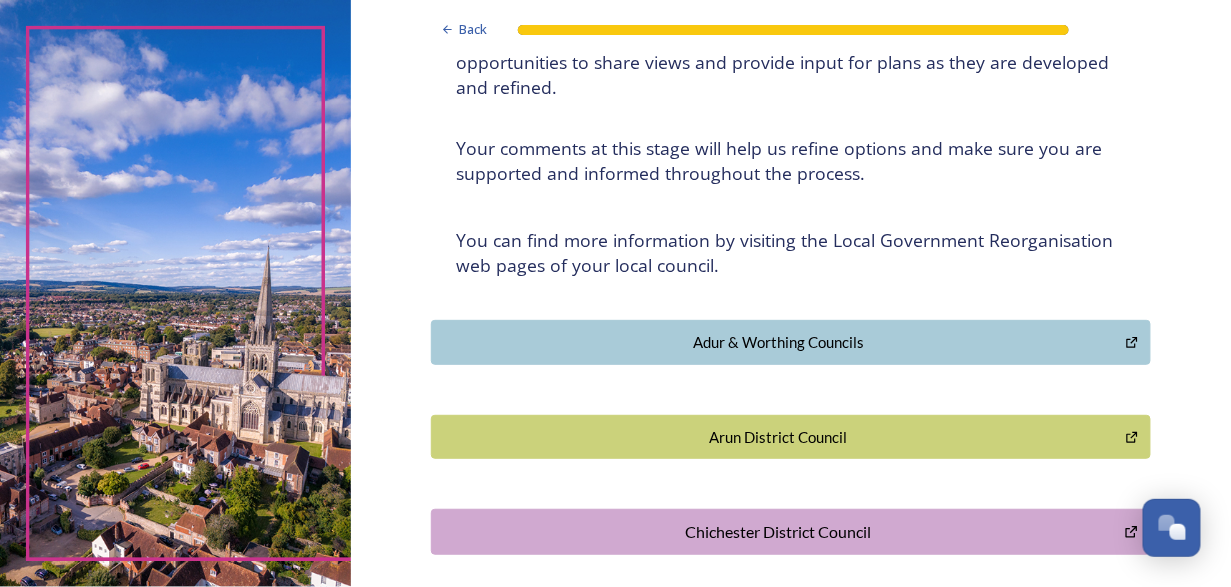 click on "Adur & Worthing Councils" at bounding box center [779, 342] 